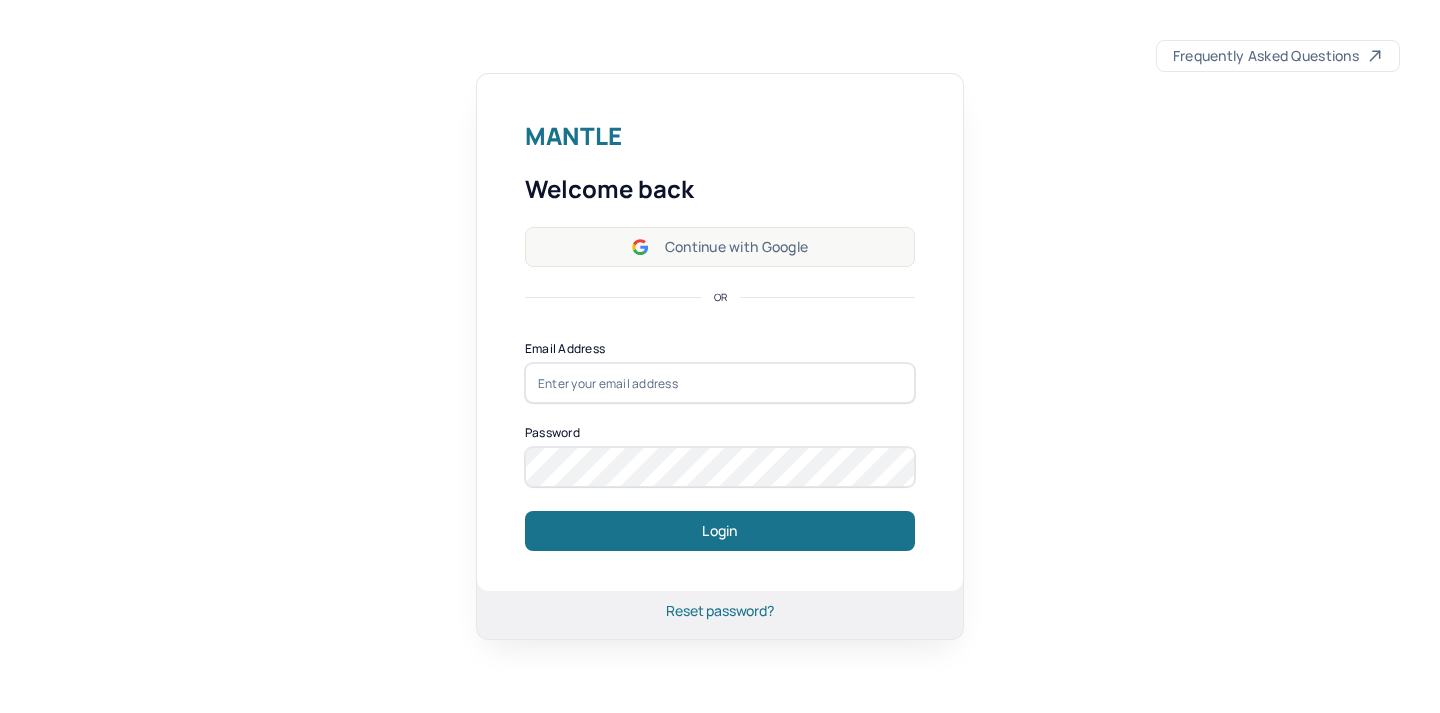scroll, scrollTop: 0, scrollLeft: 0, axis: both 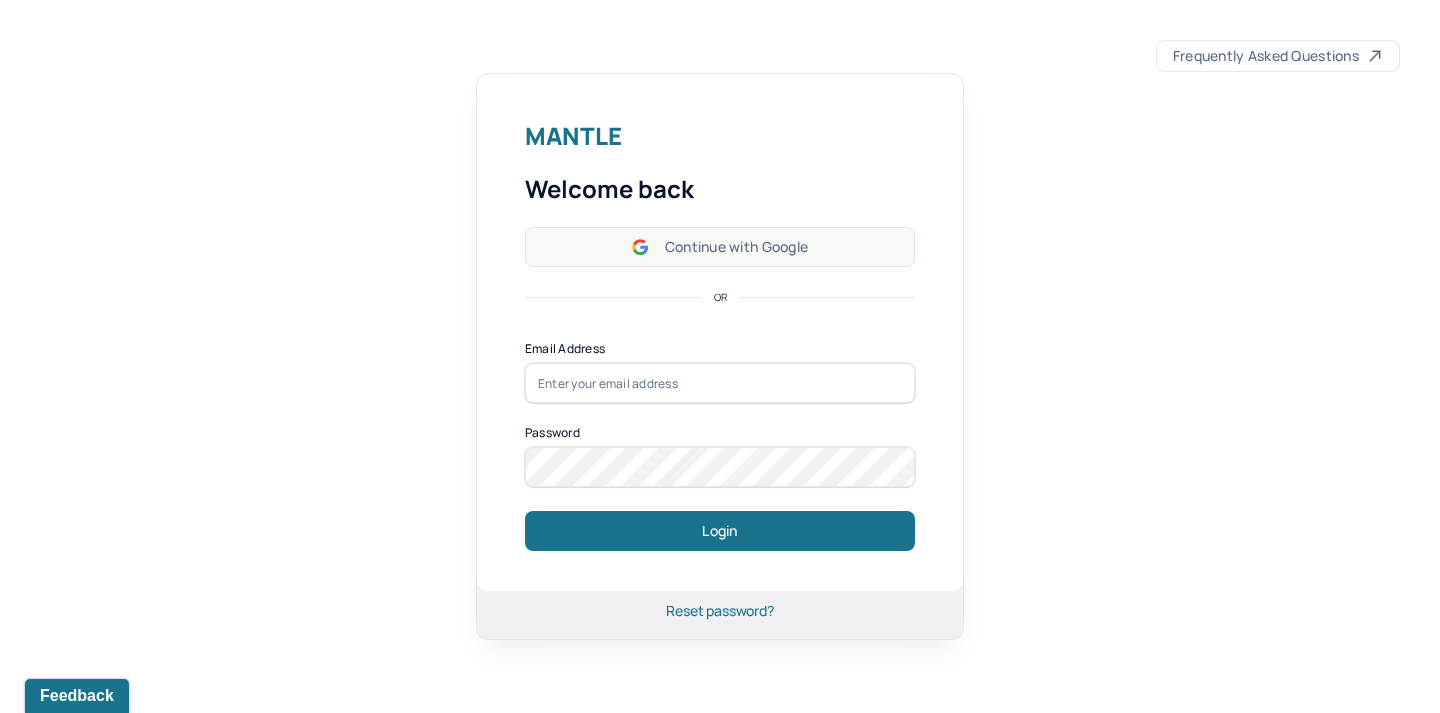 click on "Continue with Google" at bounding box center (720, 247) 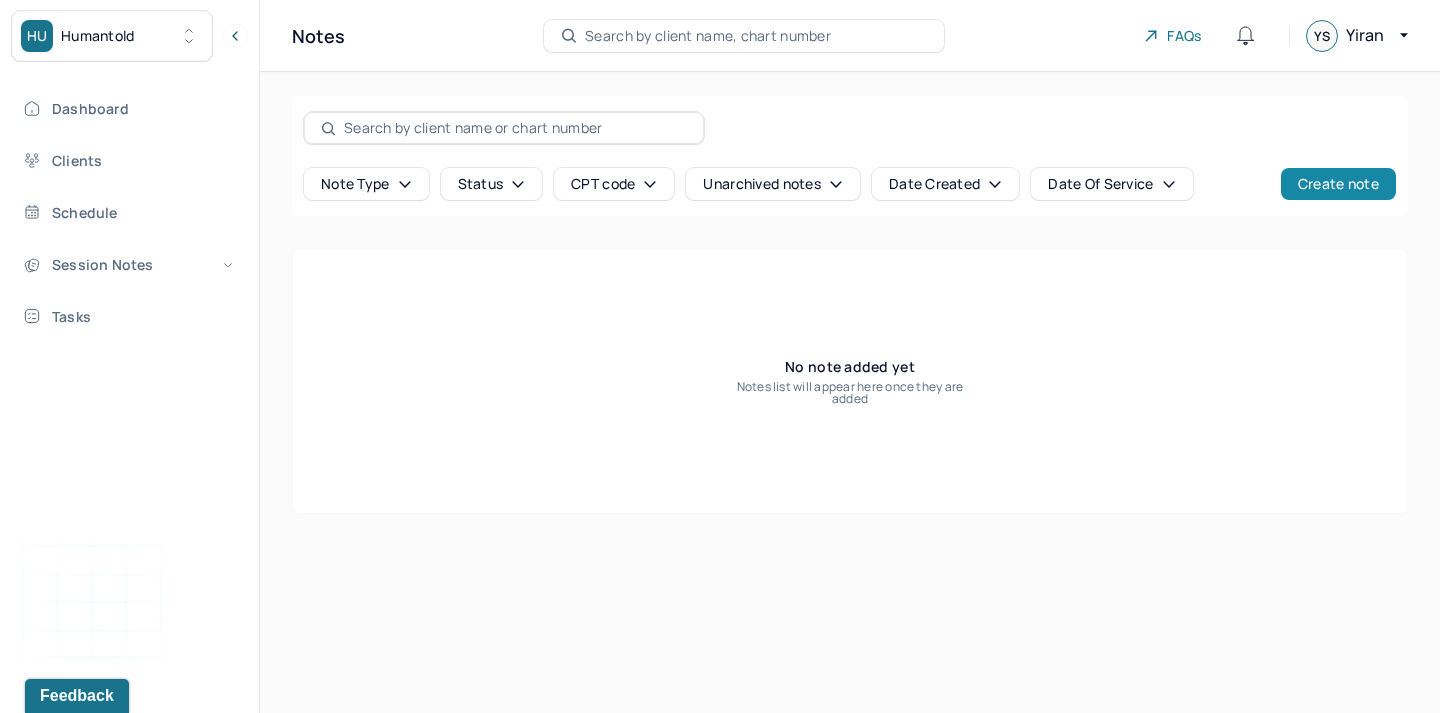 click on "Create note" at bounding box center [1338, 184] 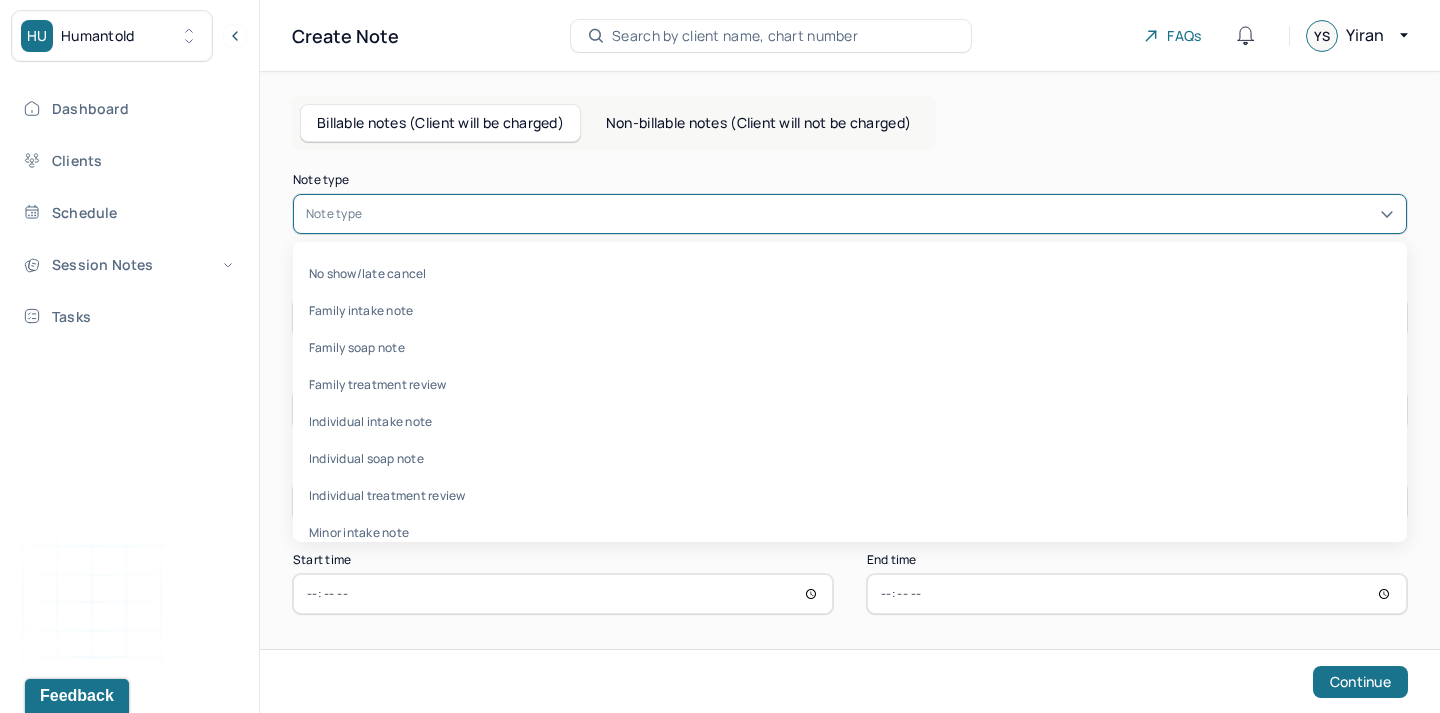 click at bounding box center [880, 214] 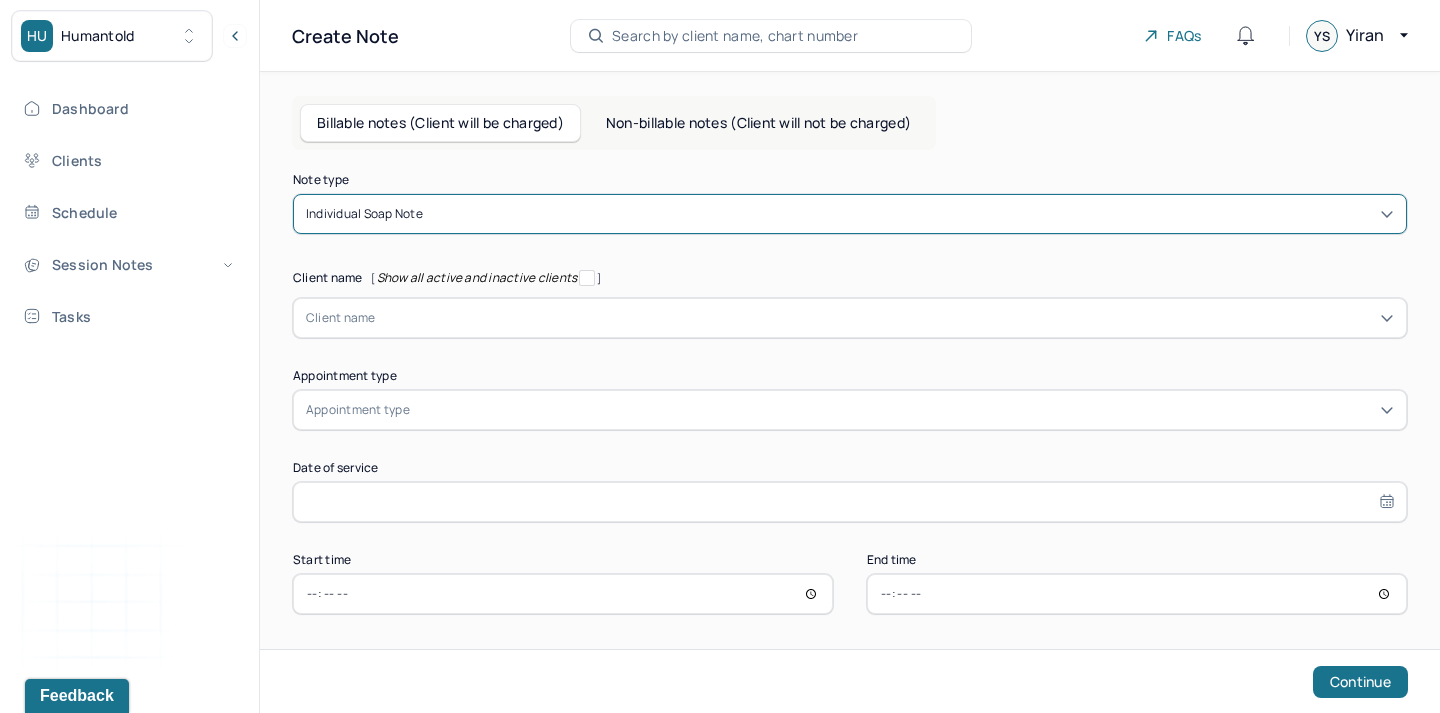 click at bounding box center (885, 318) 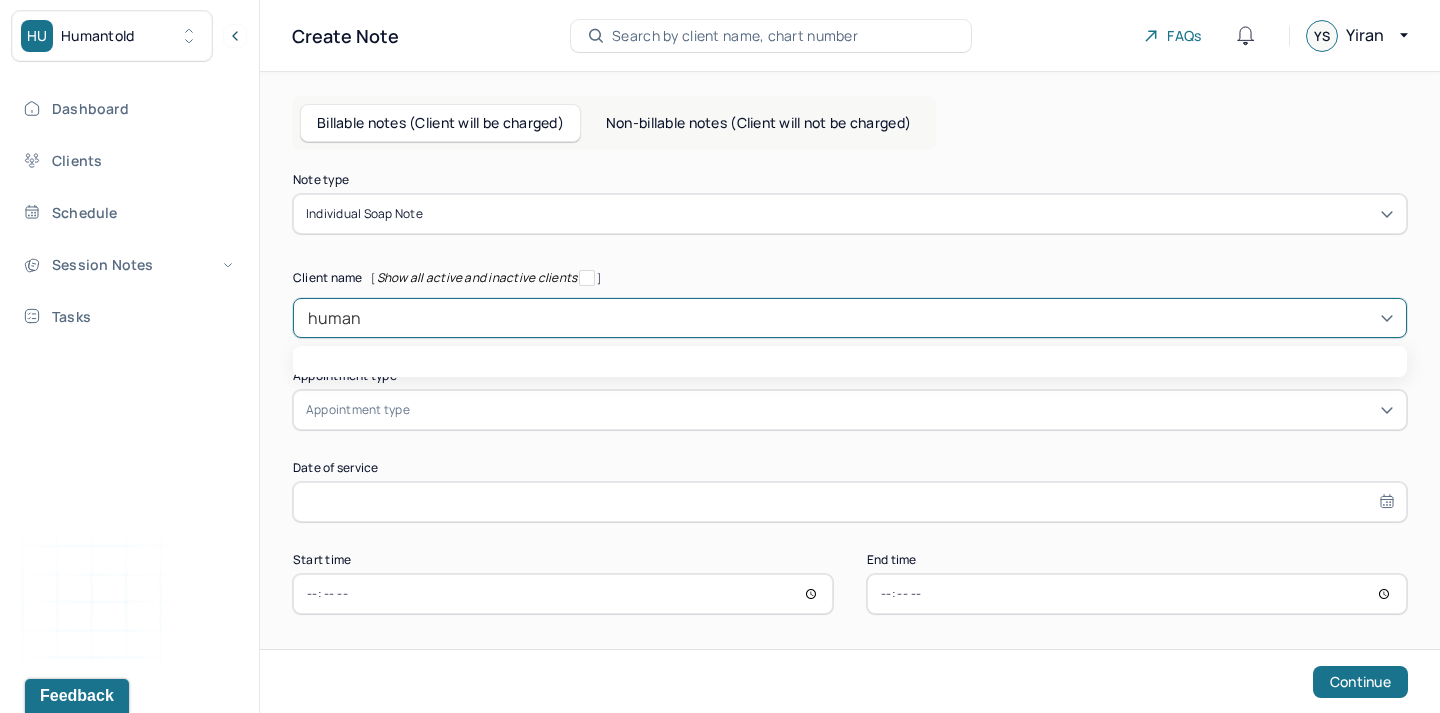 type on "huma" 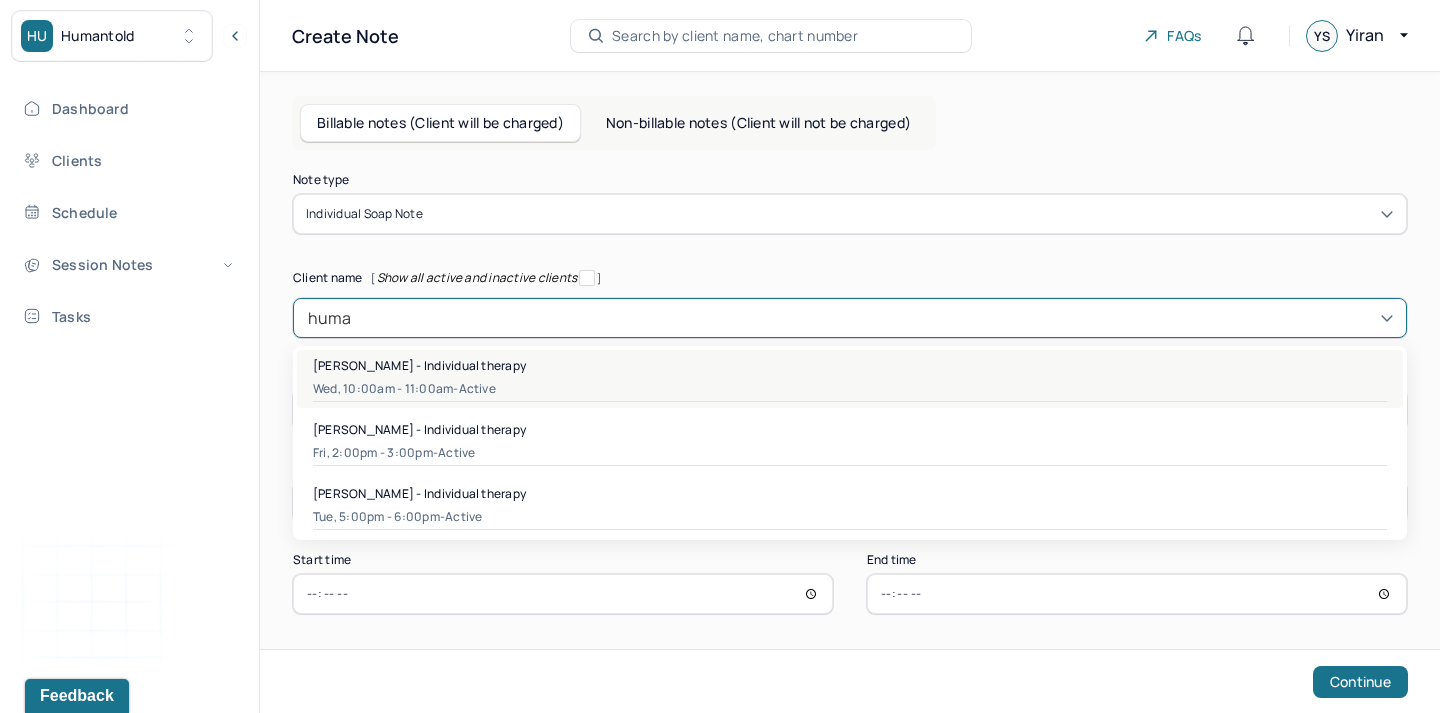 click on "Wed, 10:00am - 11:00am  -  active" at bounding box center (850, 389) 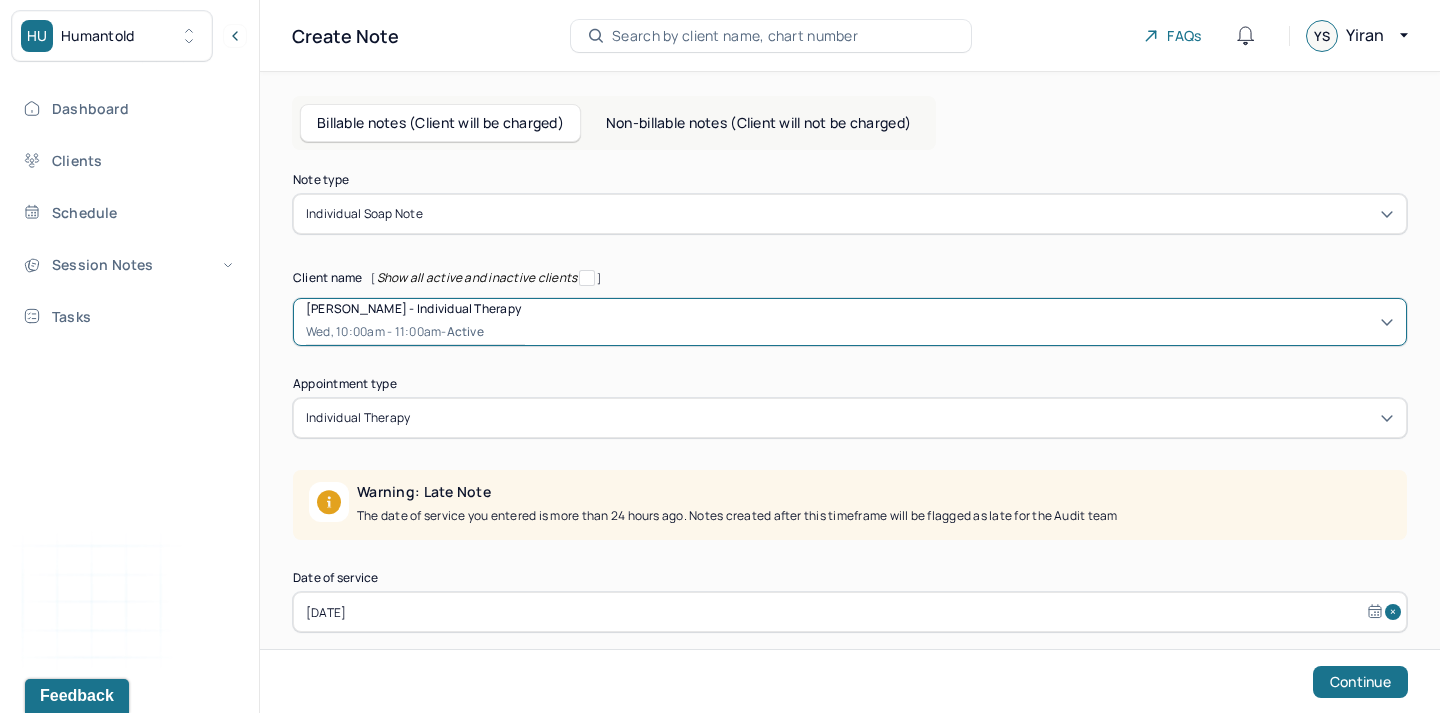 scroll, scrollTop: 116, scrollLeft: 0, axis: vertical 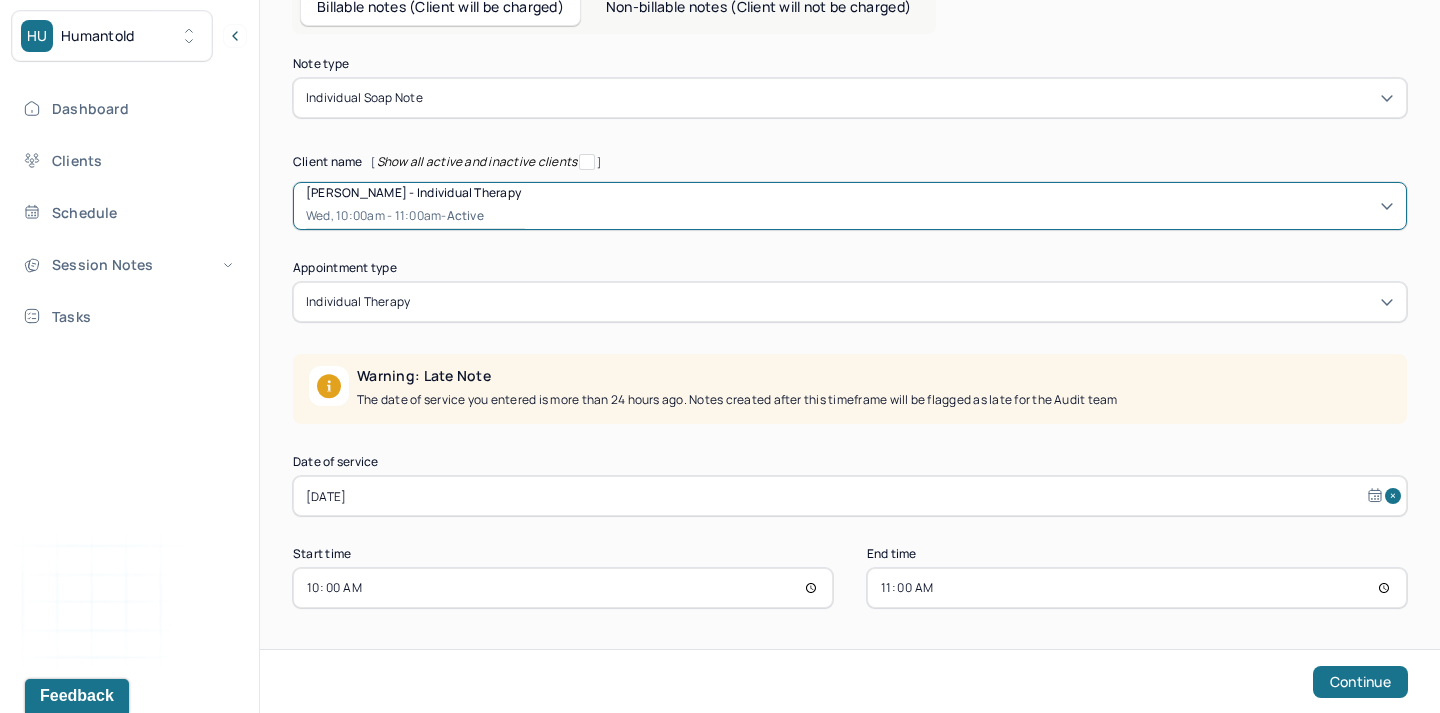 click on "[DATE]" at bounding box center (850, 496) 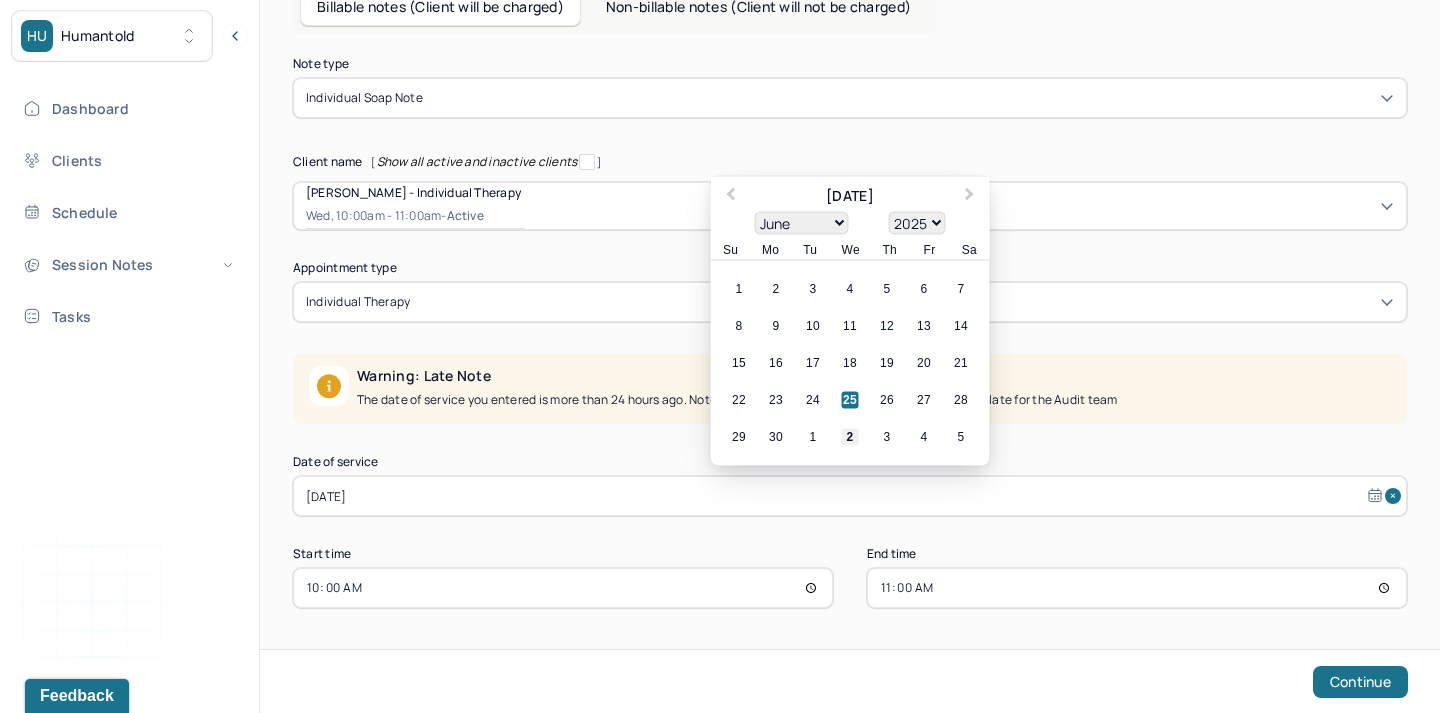 click on "2" at bounding box center [850, 437] 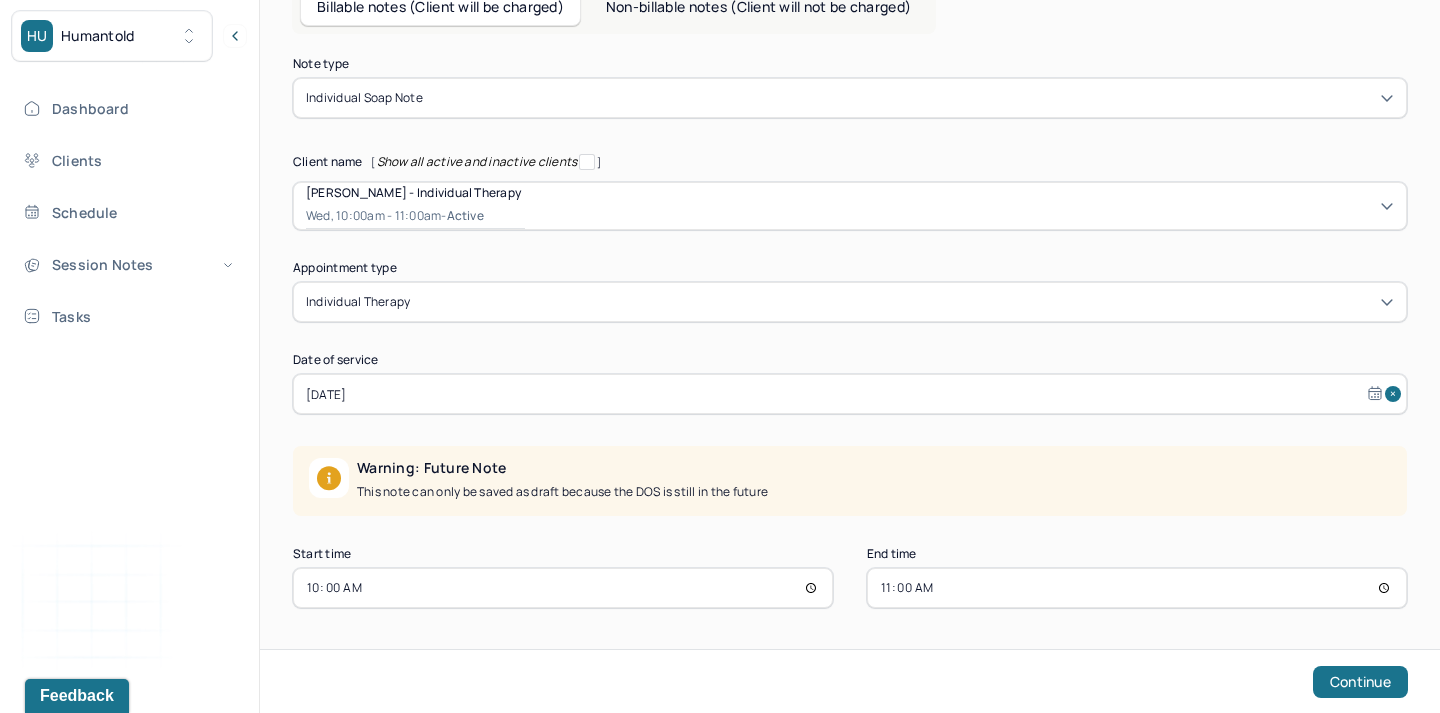 click on "10:00" at bounding box center [563, 588] 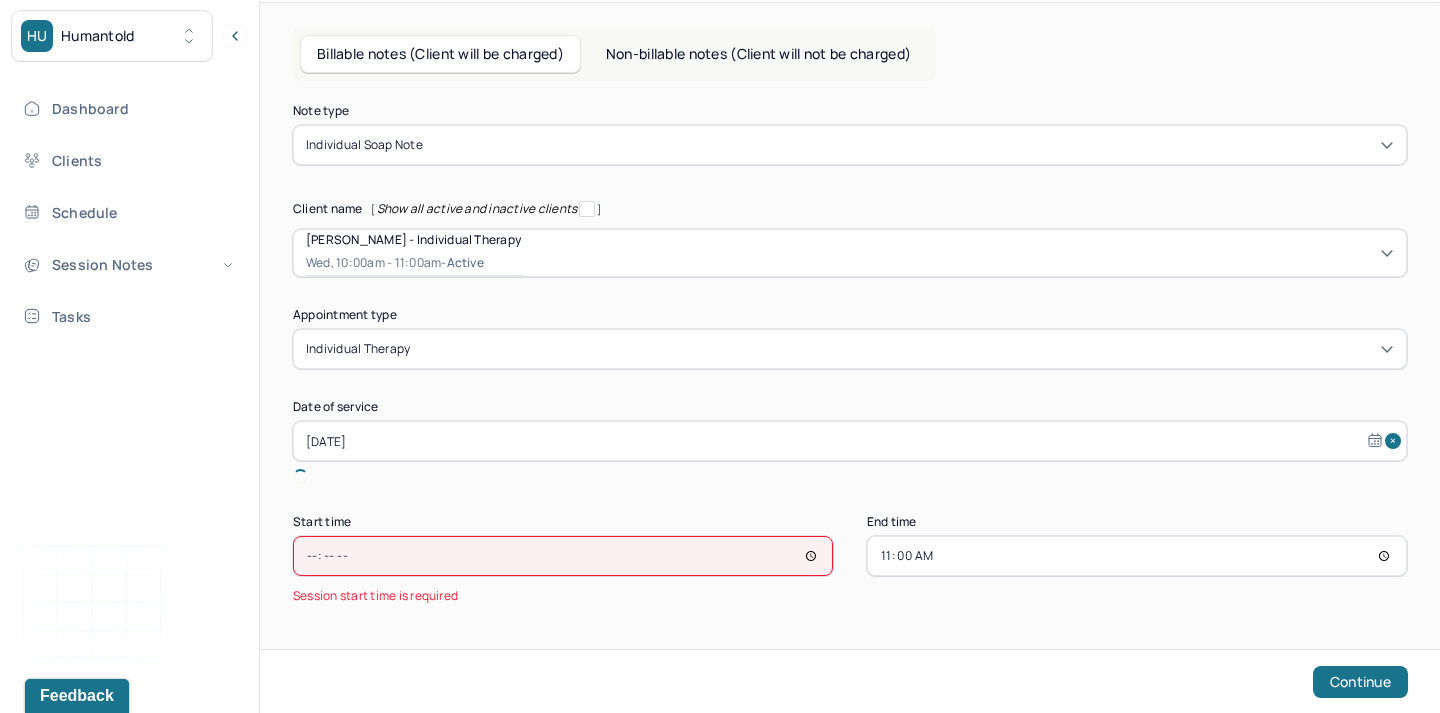 type on "08:00" 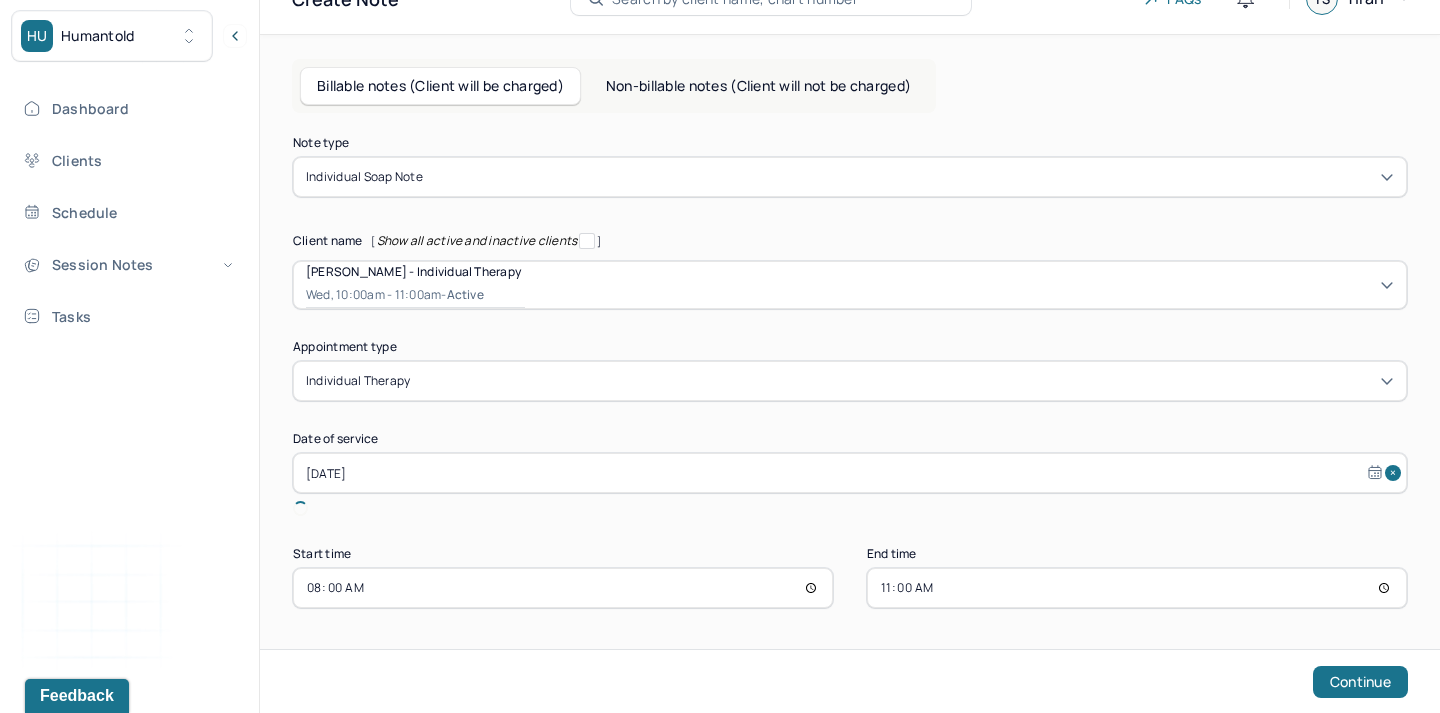 scroll, scrollTop: 14, scrollLeft: 0, axis: vertical 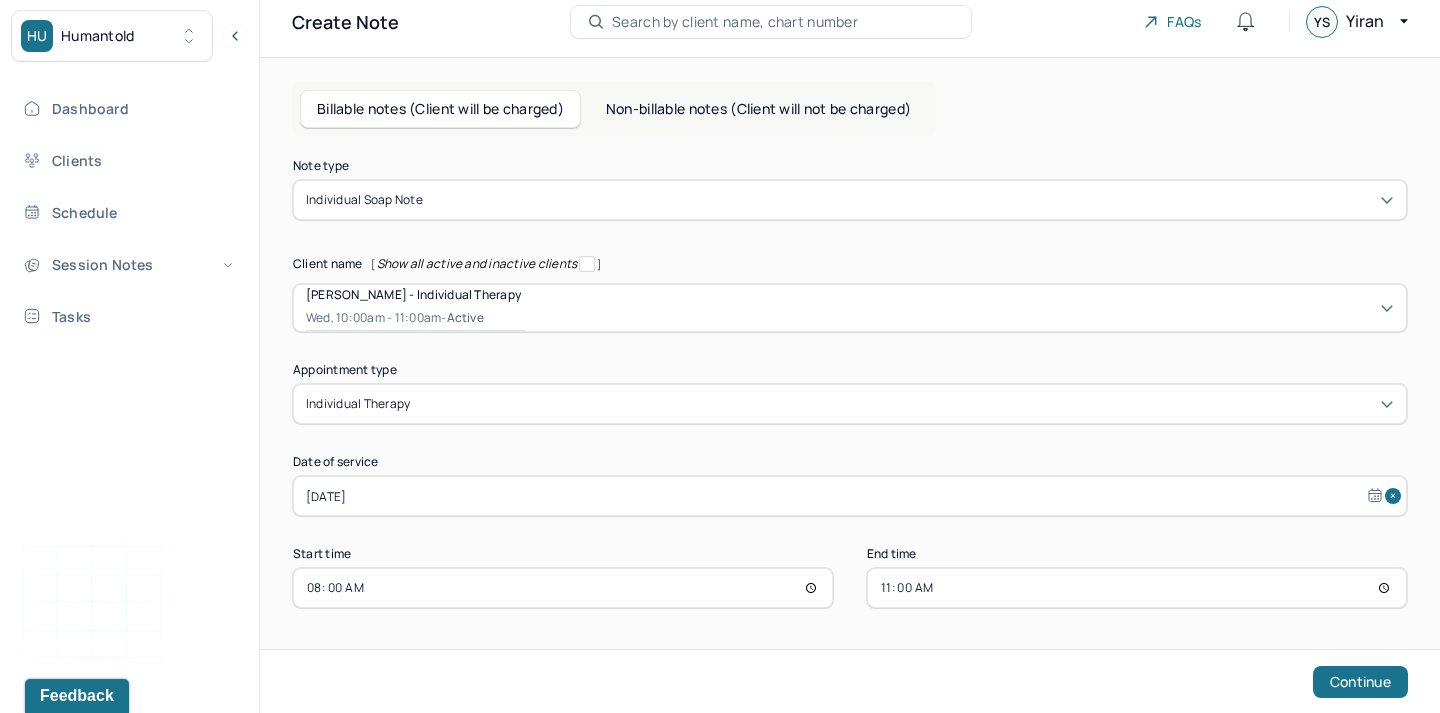 click on "11:00" at bounding box center [1137, 588] 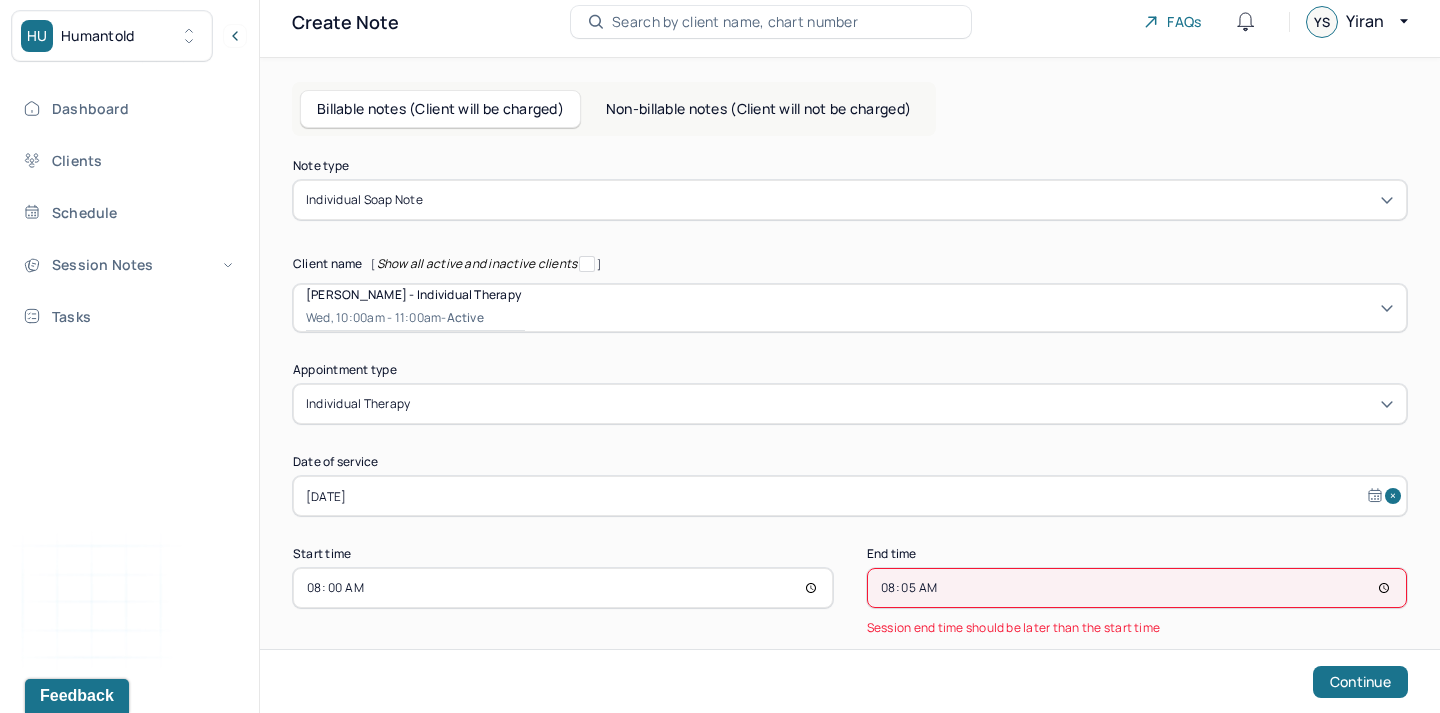 type on "08:55" 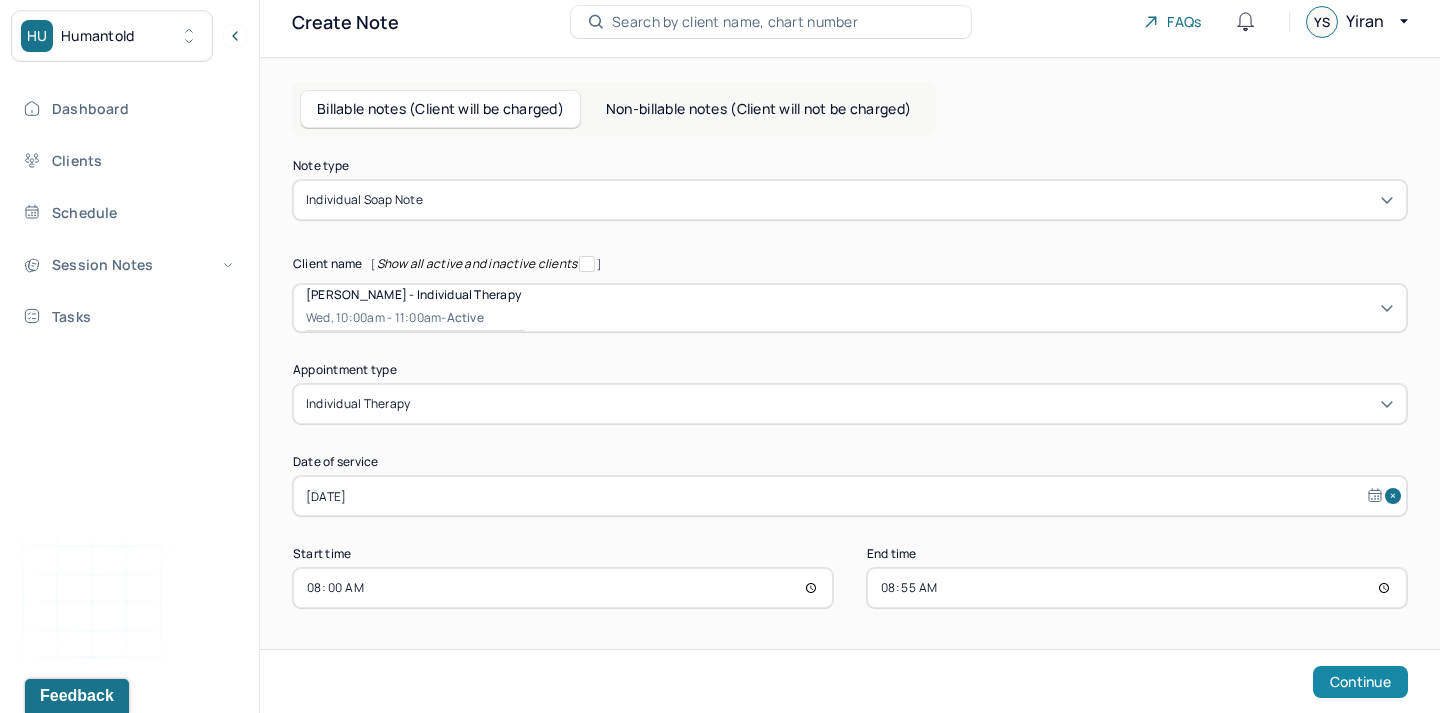 click on "Continue" at bounding box center [1360, 682] 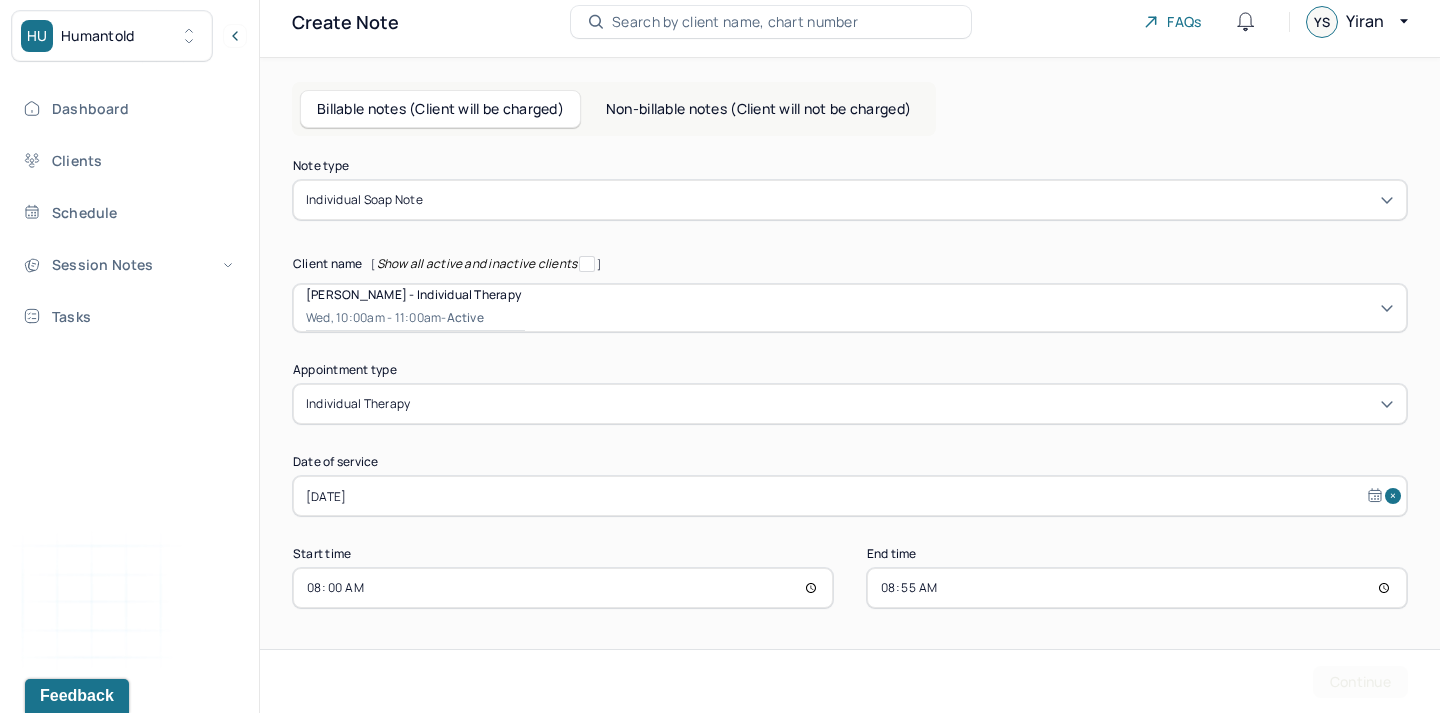 scroll, scrollTop: 0, scrollLeft: 0, axis: both 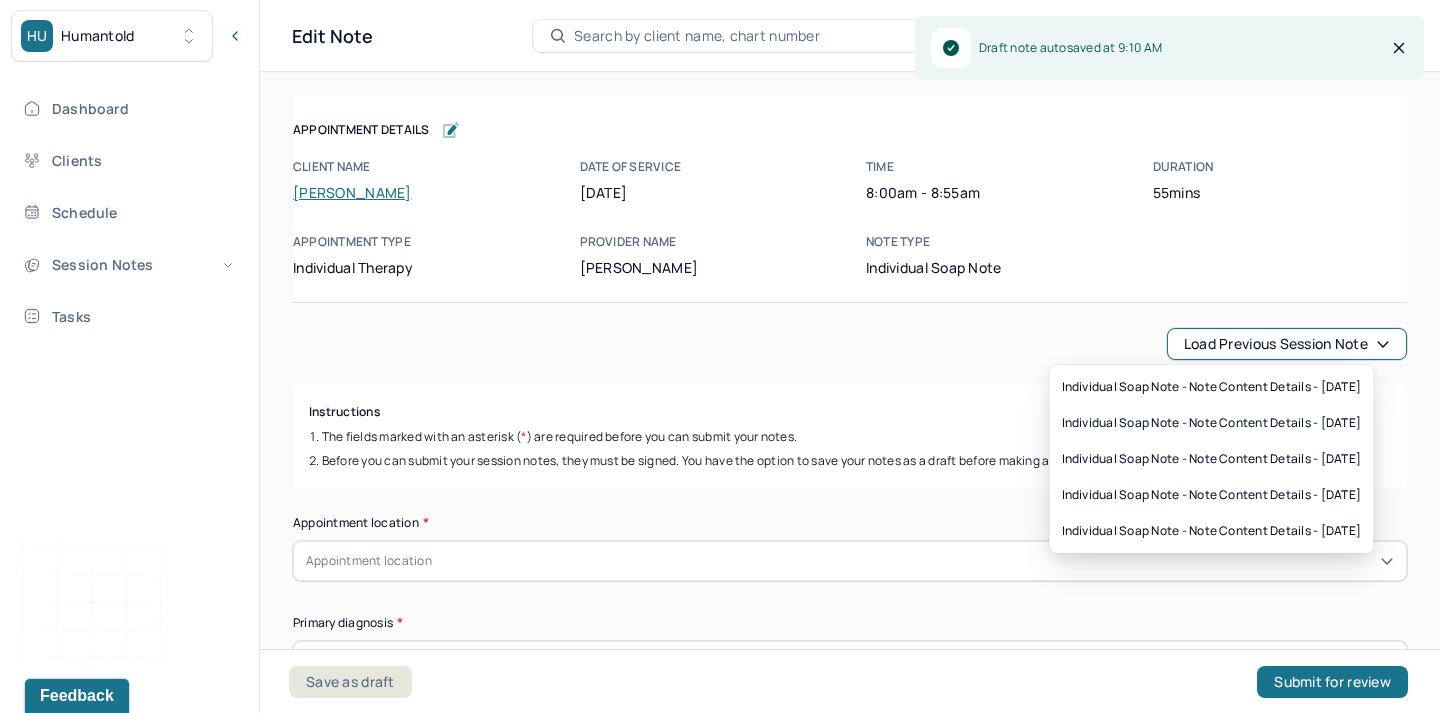 click on "Load previous session note" at bounding box center [1287, 344] 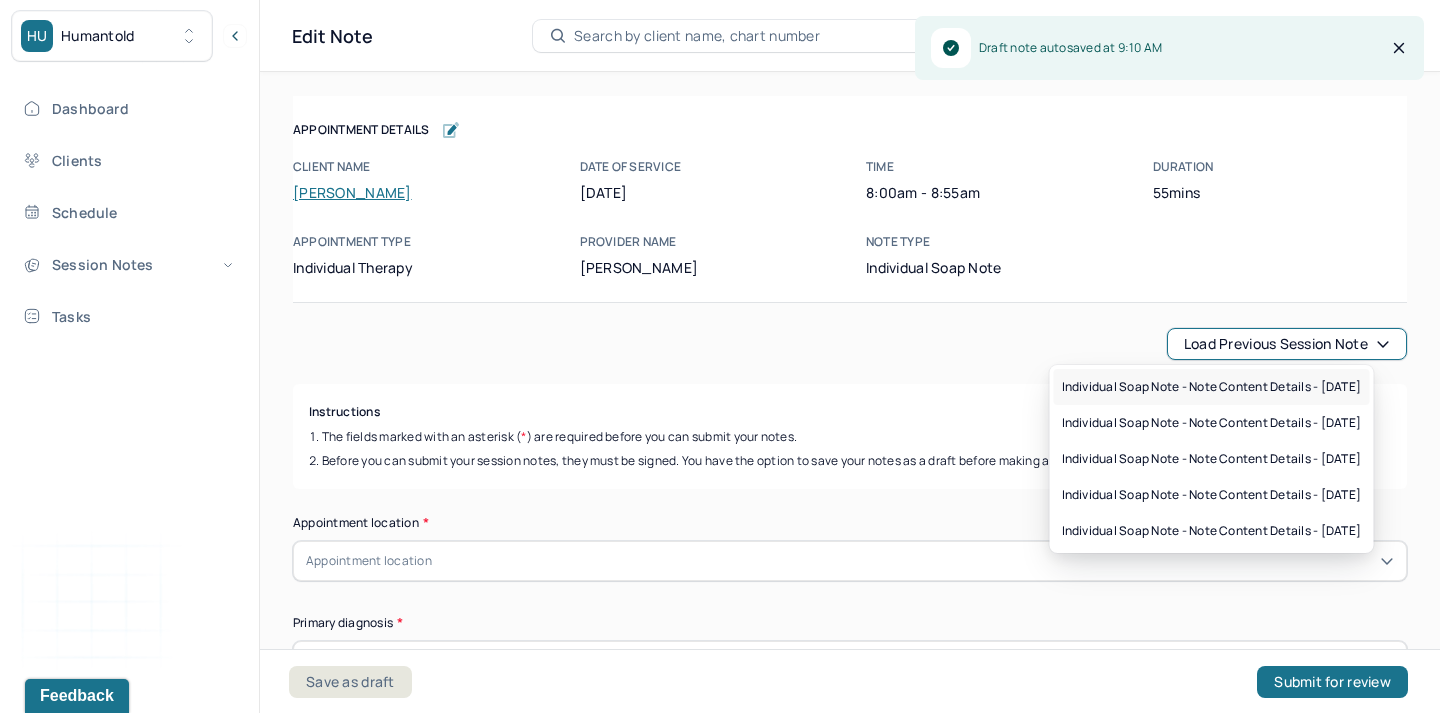 click on "Individual soap note   - Note content Details -   [DATE]" at bounding box center [1212, 387] 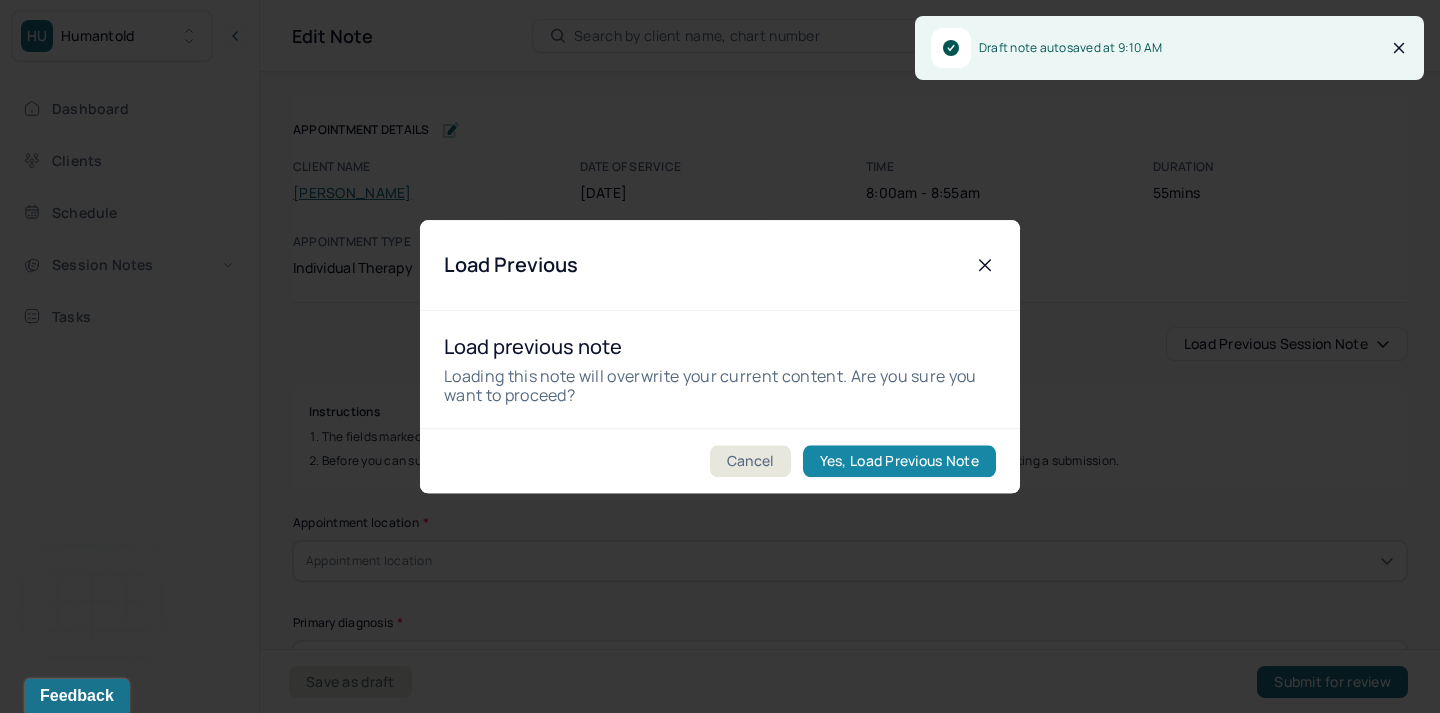 click on "Yes, Load Previous Note" at bounding box center [899, 461] 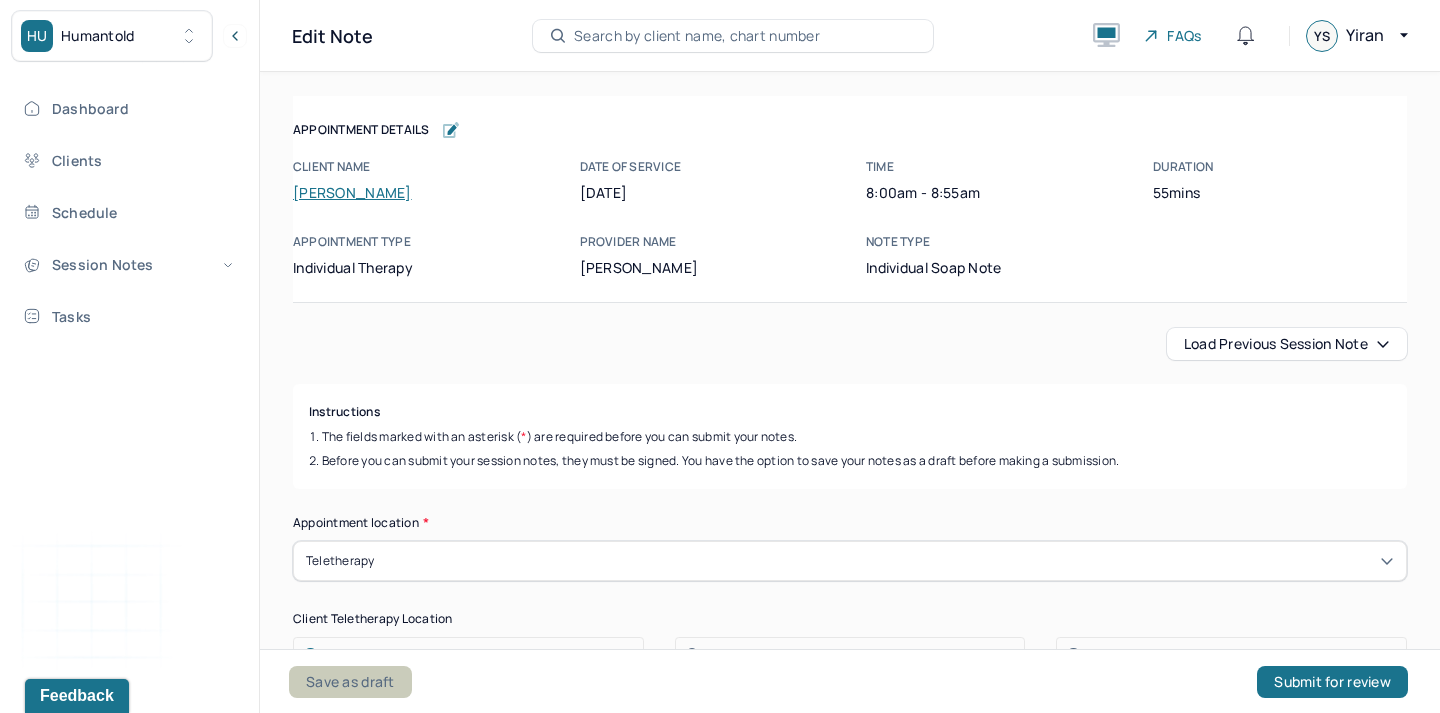 click on "Save as draft" at bounding box center (350, 682) 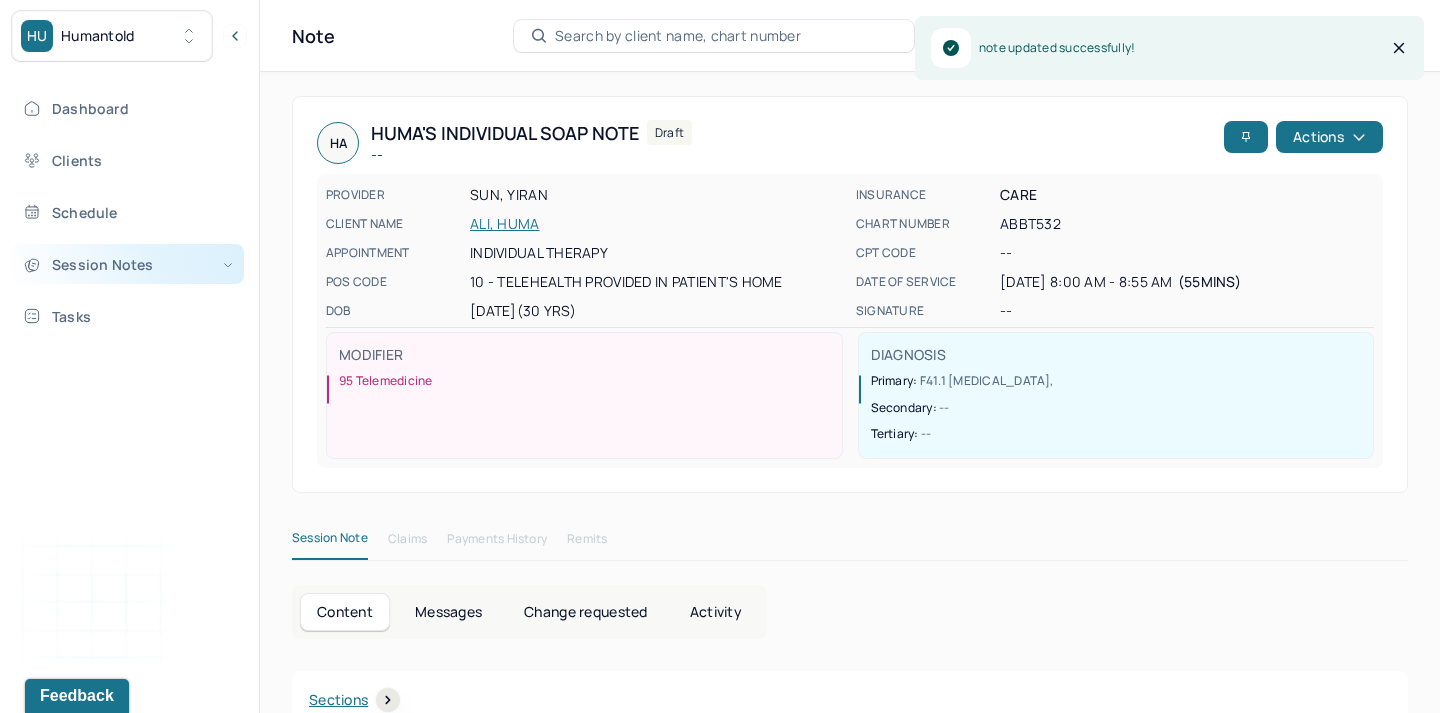 click on "Session Notes" at bounding box center [128, 264] 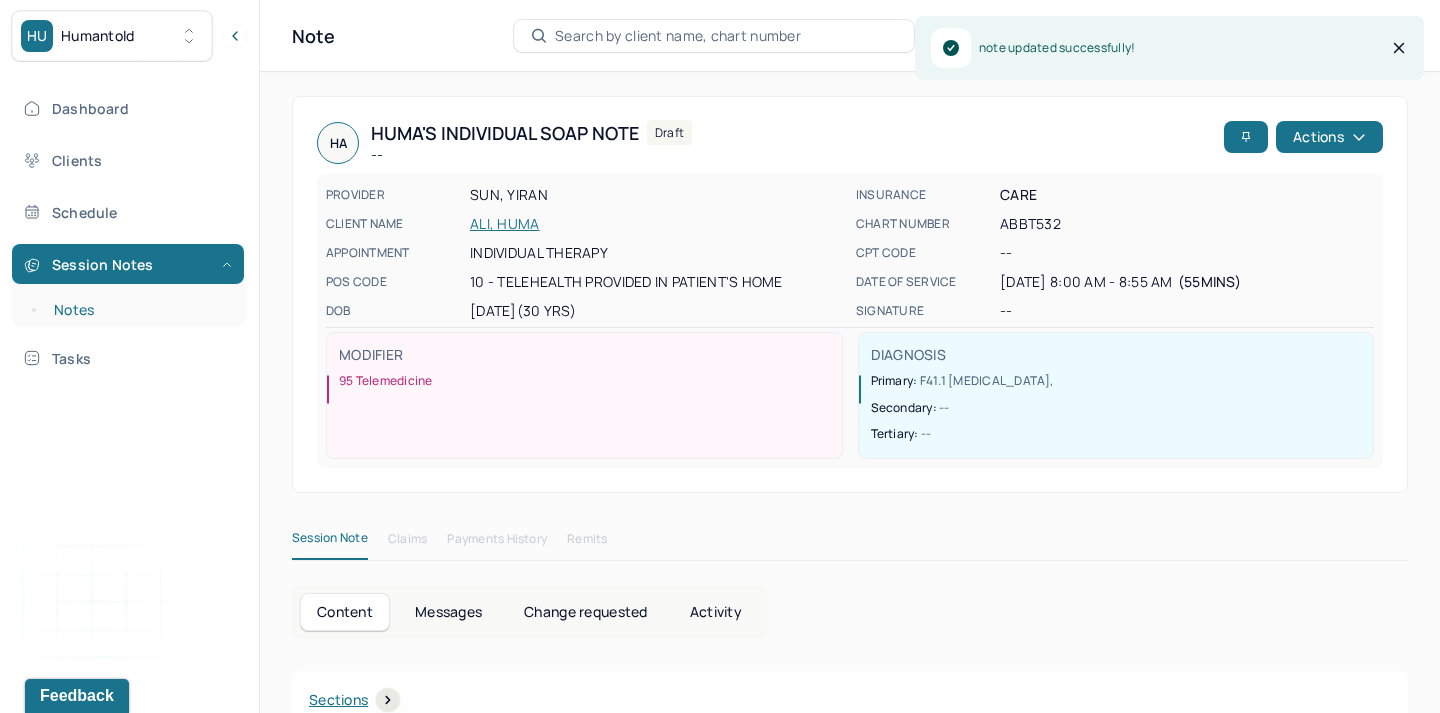 click on "Notes" at bounding box center (139, 310) 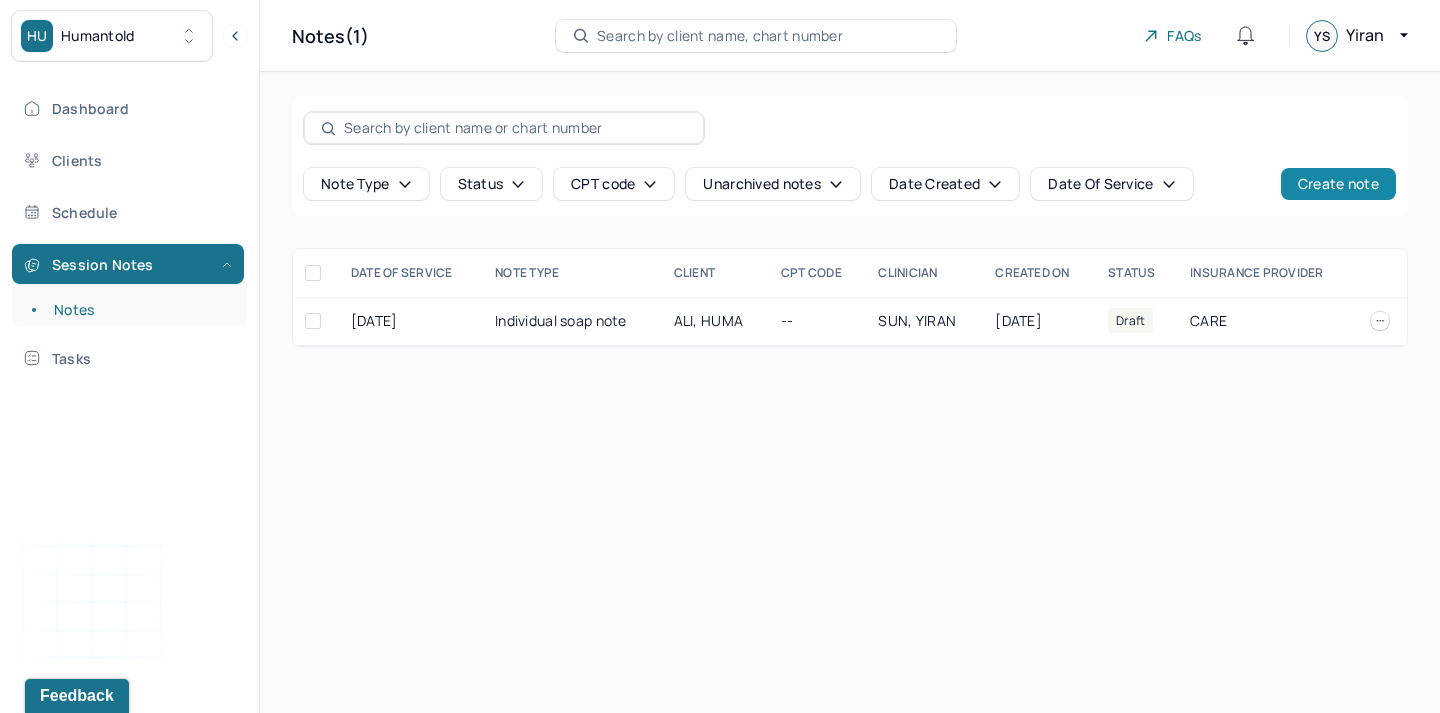 click on "Create note" at bounding box center [1338, 184] 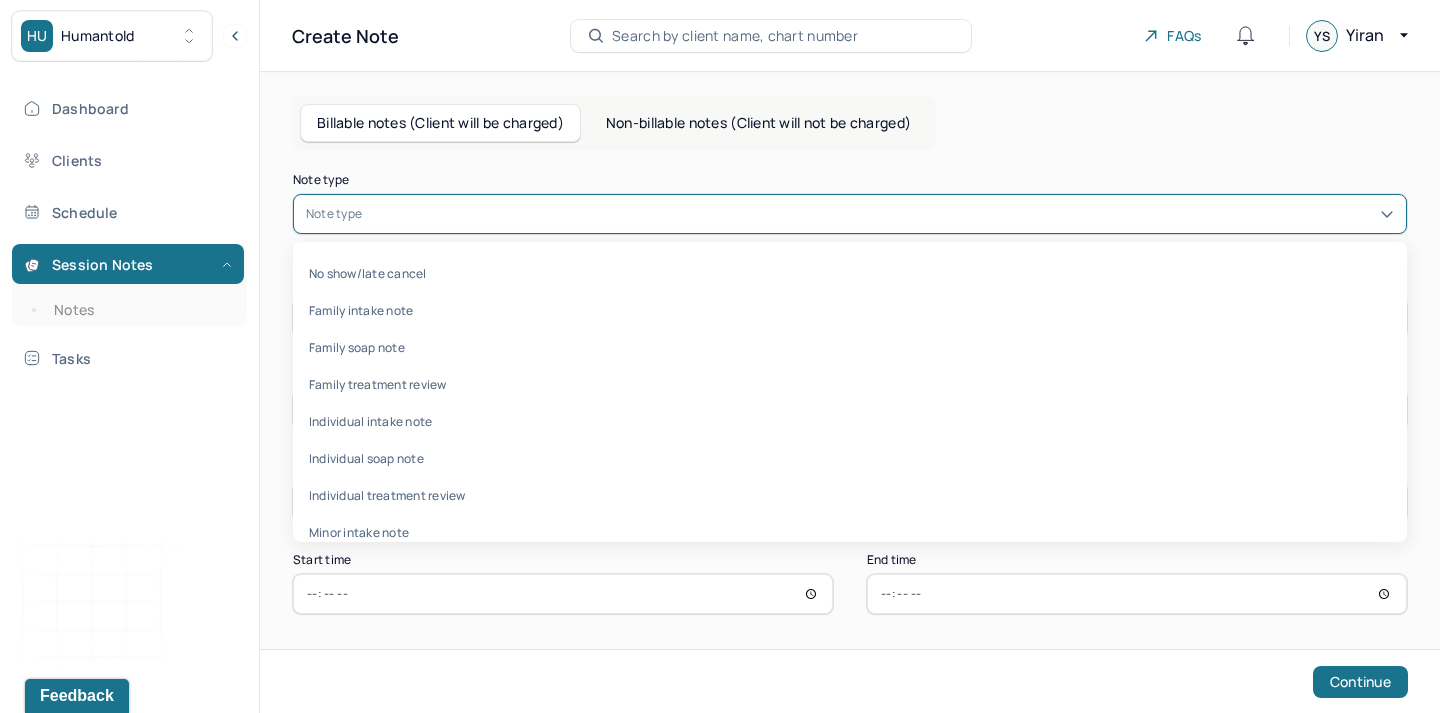 click at bounding box center (880, 214) 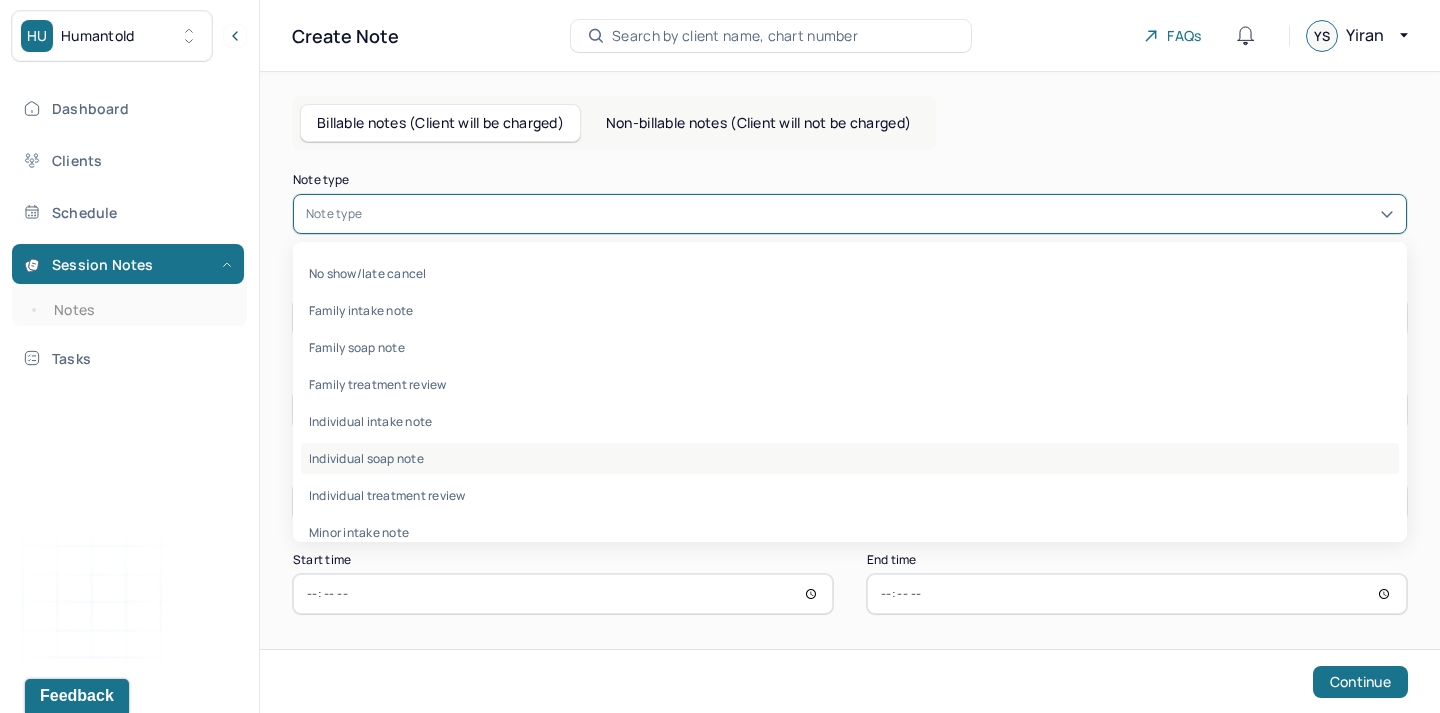 click on "Individual soap note" at bounding box center (850, 458) 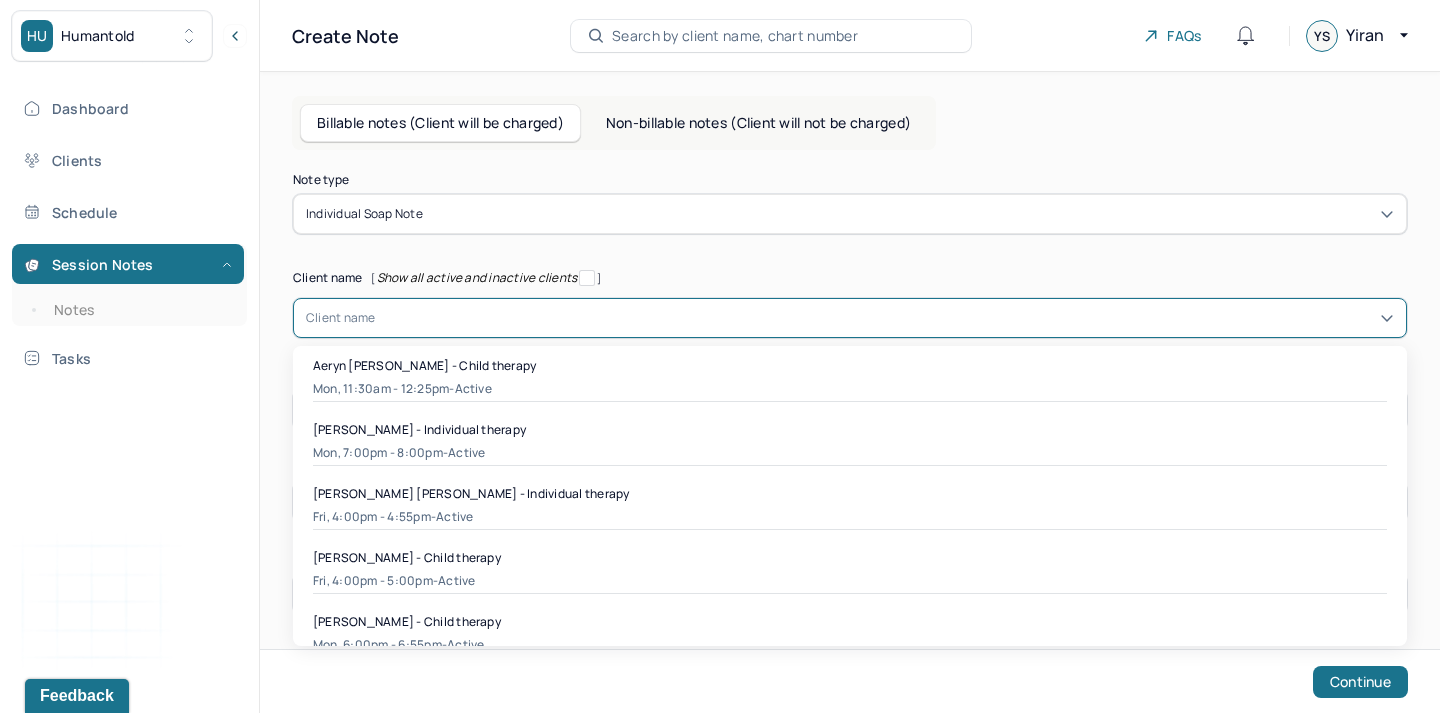 click at bounding box center (885, 318) 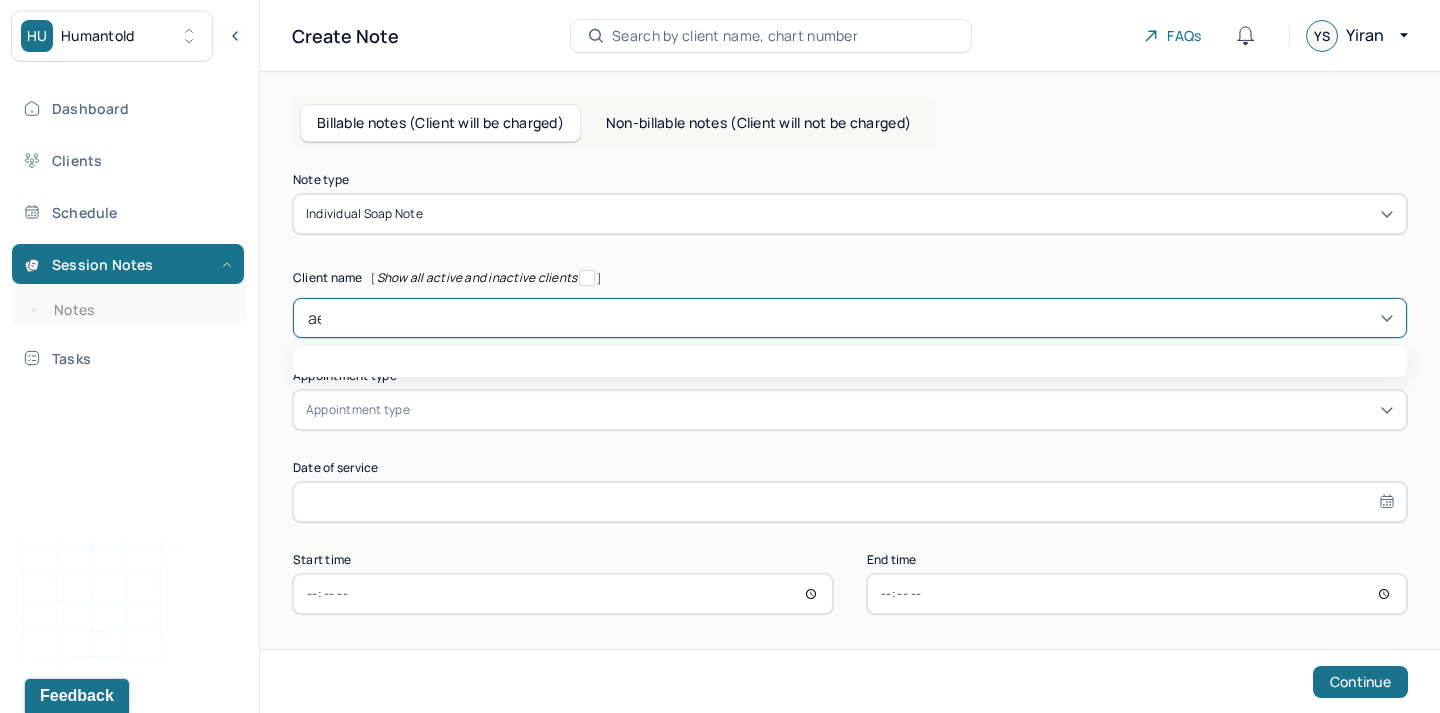 type on "[PERSON_NAME]" 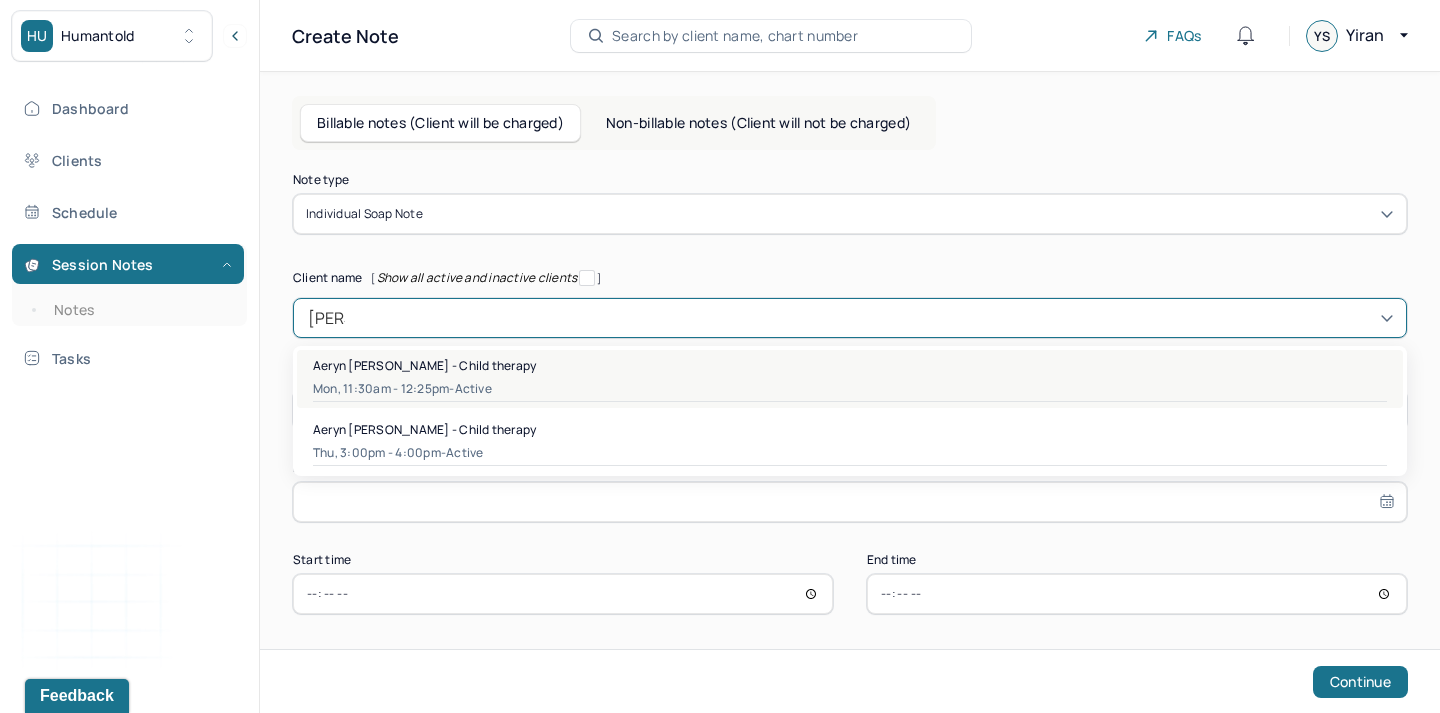 click on "Mon, 11:30am - 12:25pm  -  active" at bounding box center (850, 389) 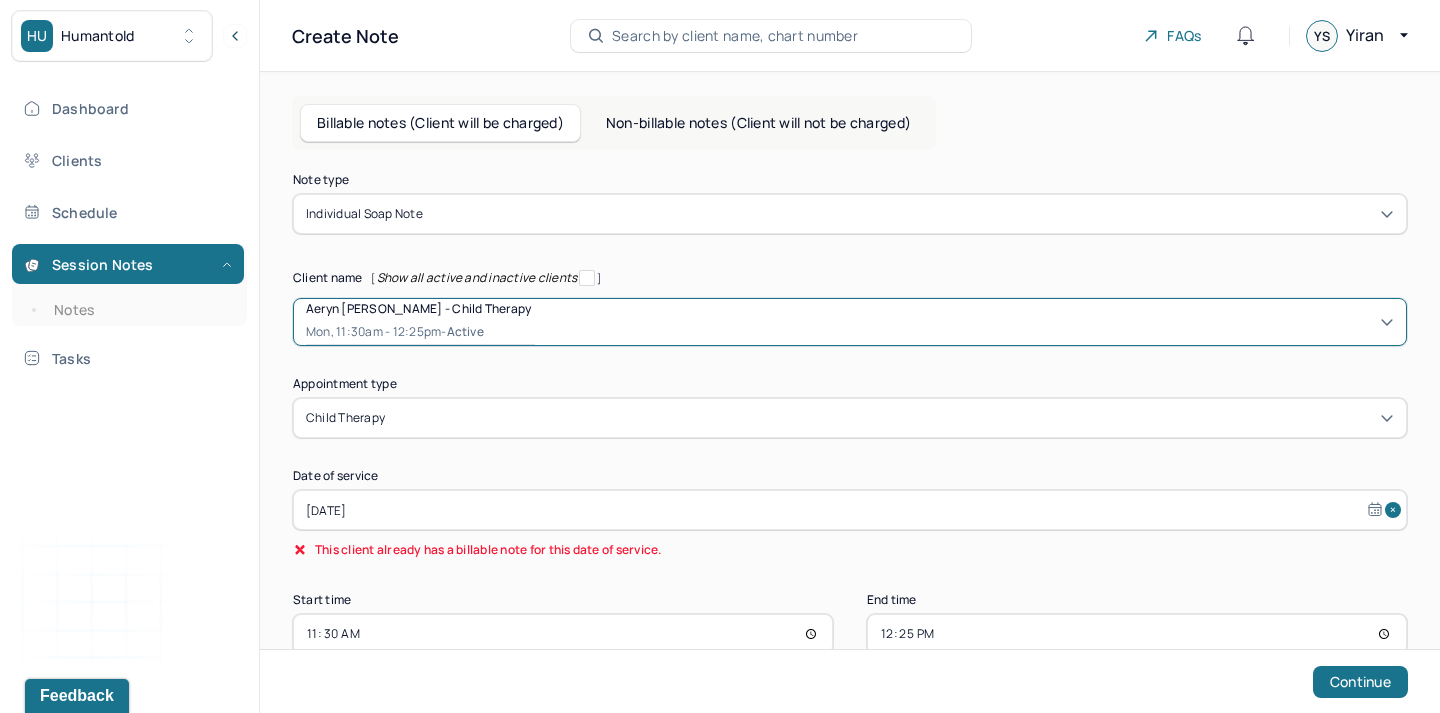 scroll, scrollTop: 46, scrollLeft: 0, axis: vertical 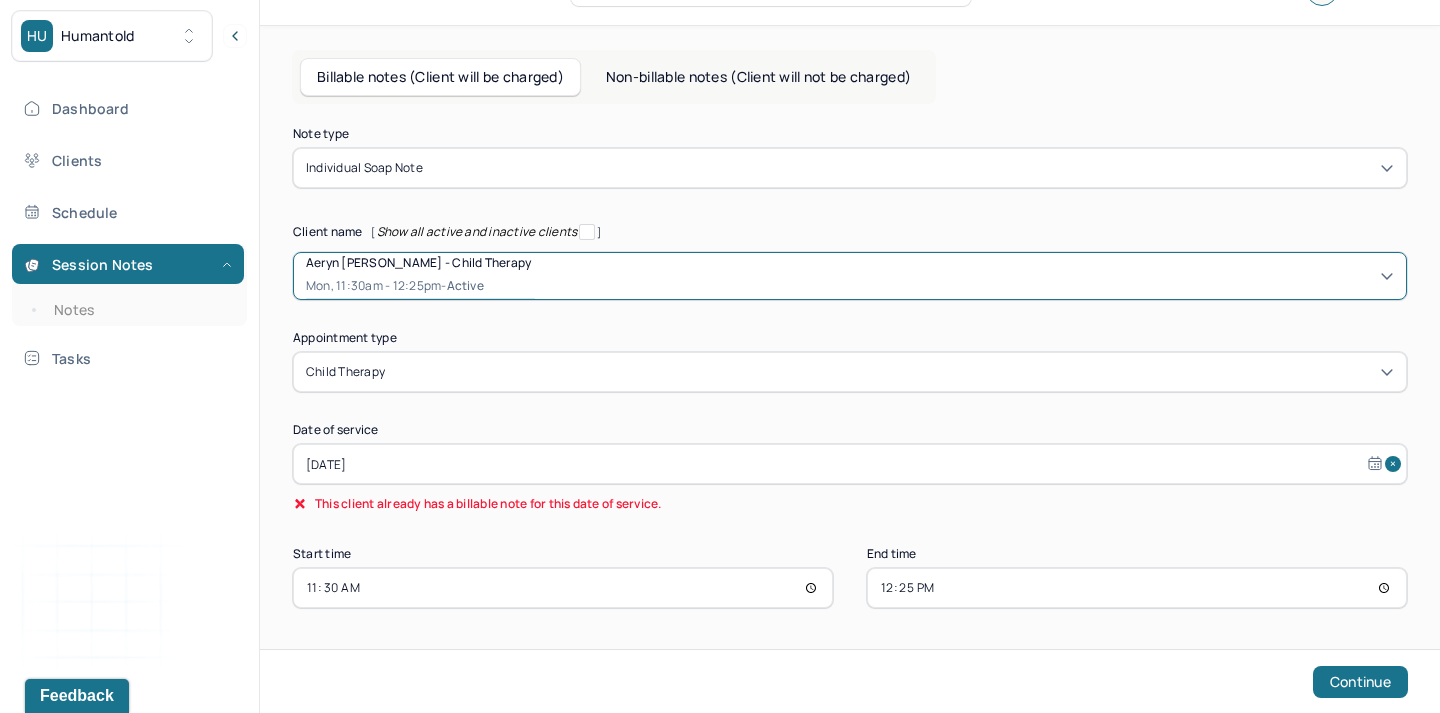 select on "6" 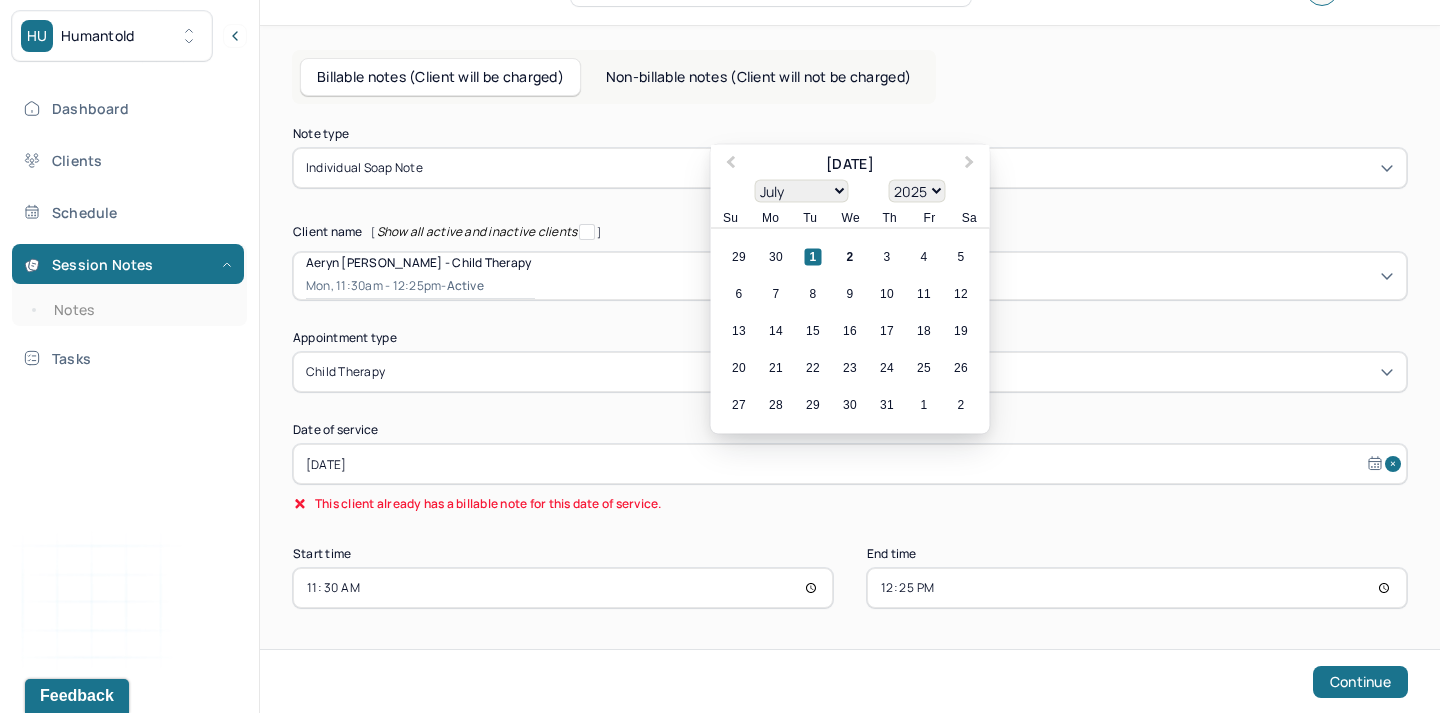 click on "[DATE]" at bounding box center [850, 464] 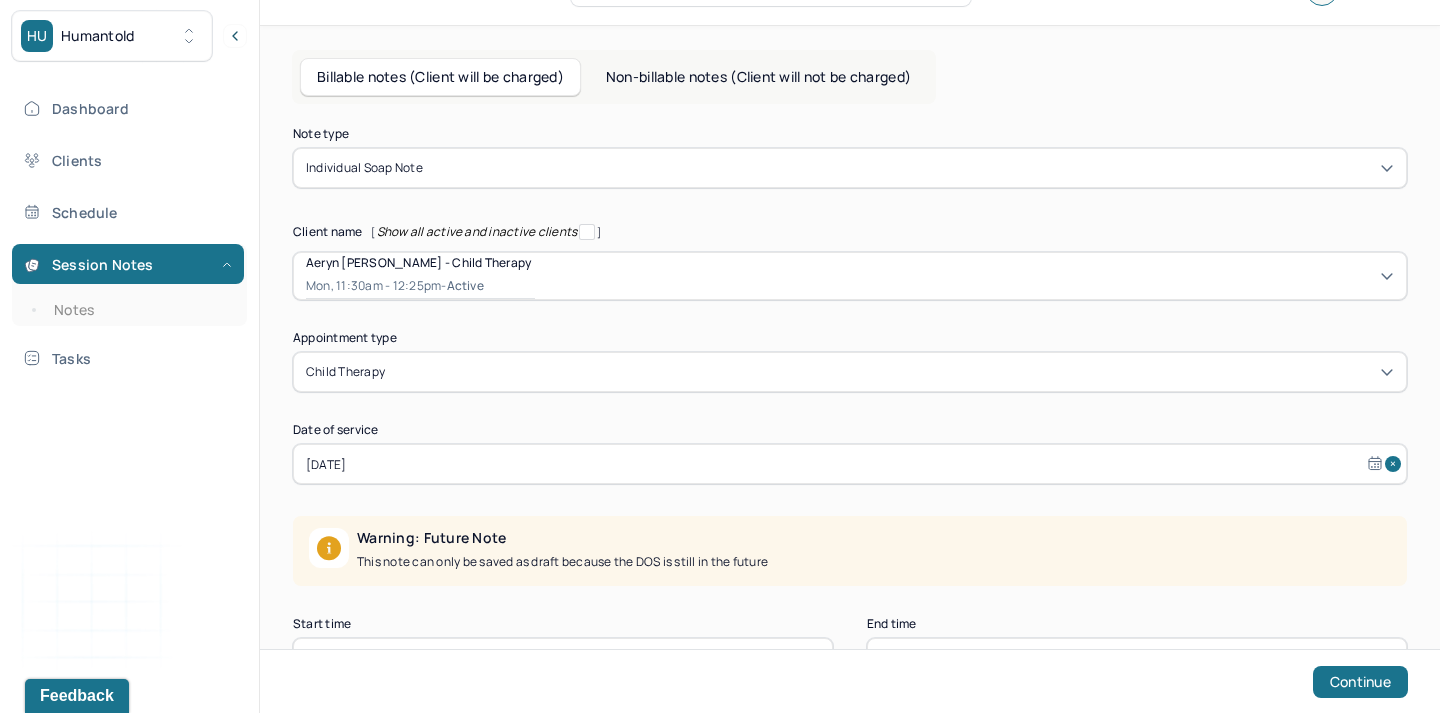 scroll, scrollTop: 116, scrollLeft: 0, axis: vertical 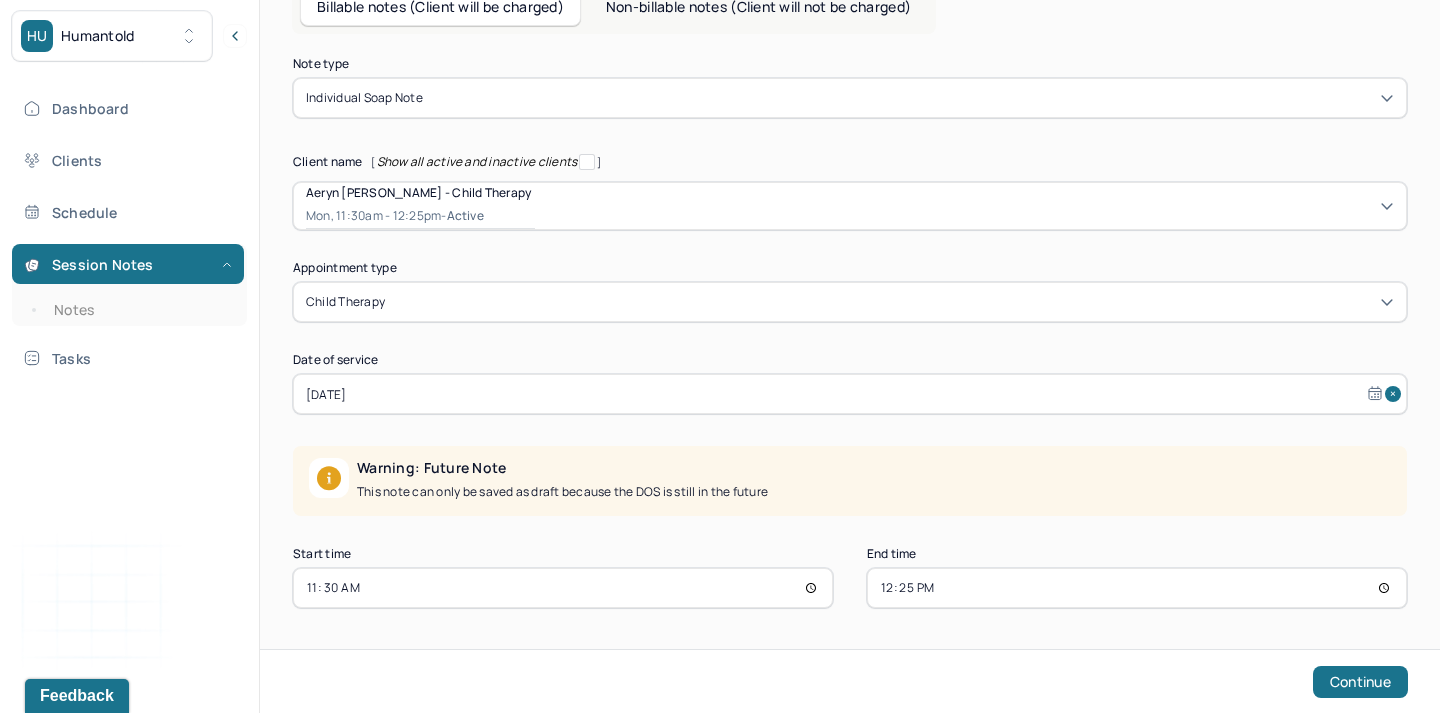 click on "11:30" at bounding box center [563, 588] 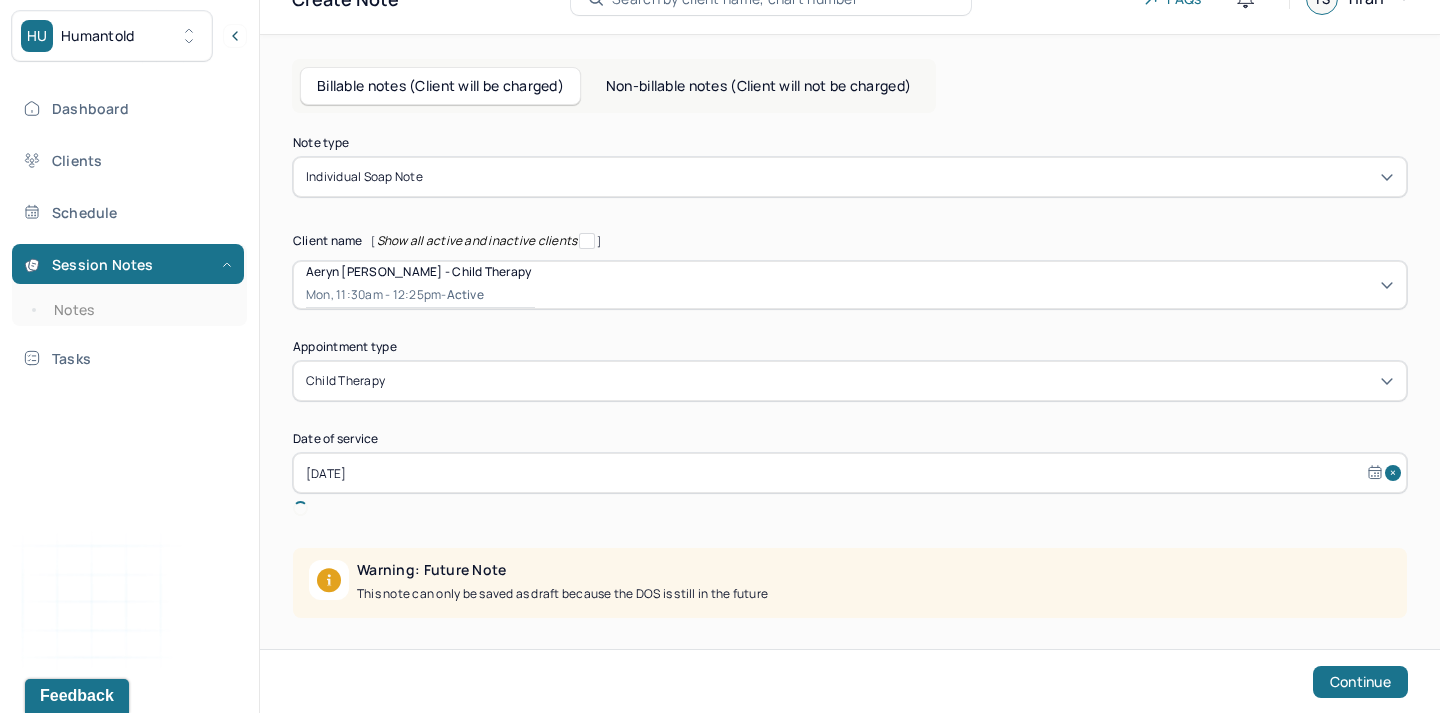 scroll, scrollTop: 116, scrollLeft: 0, axis: vertical 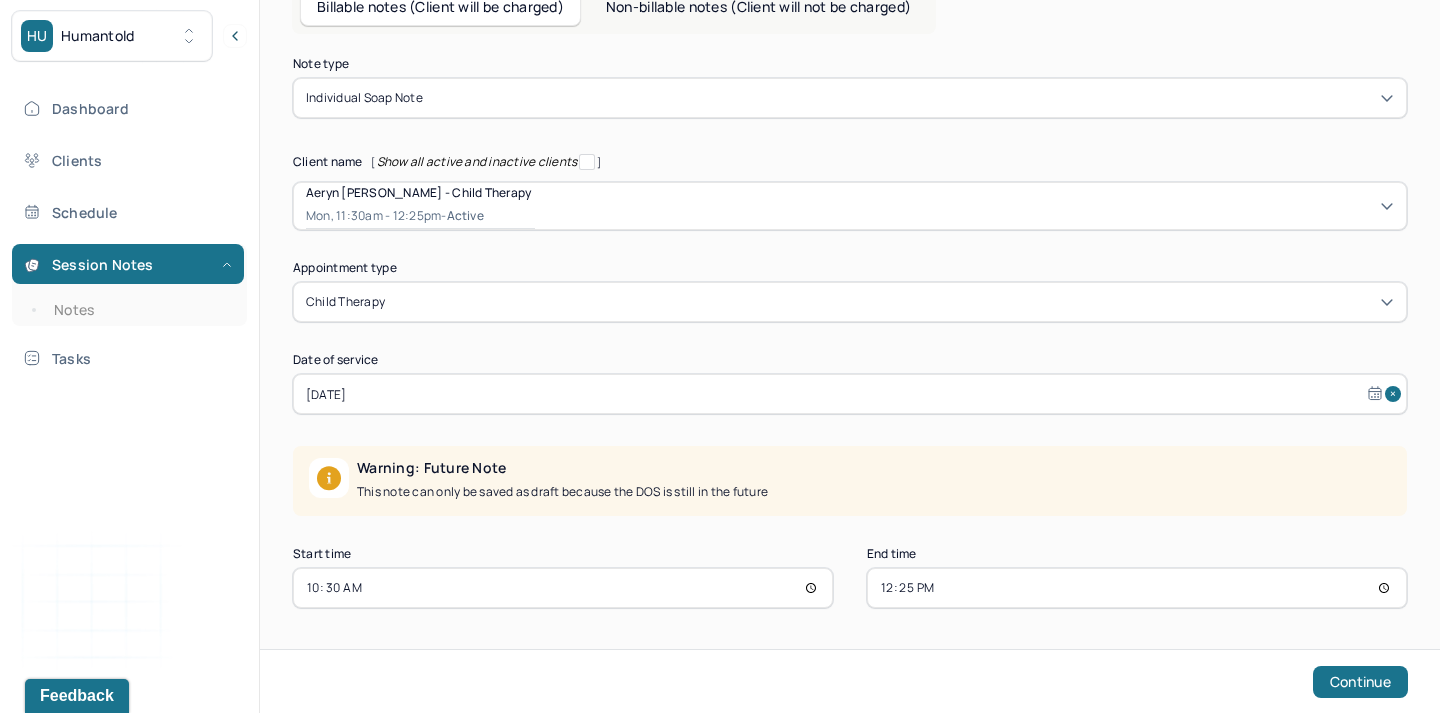 type on "10:00" 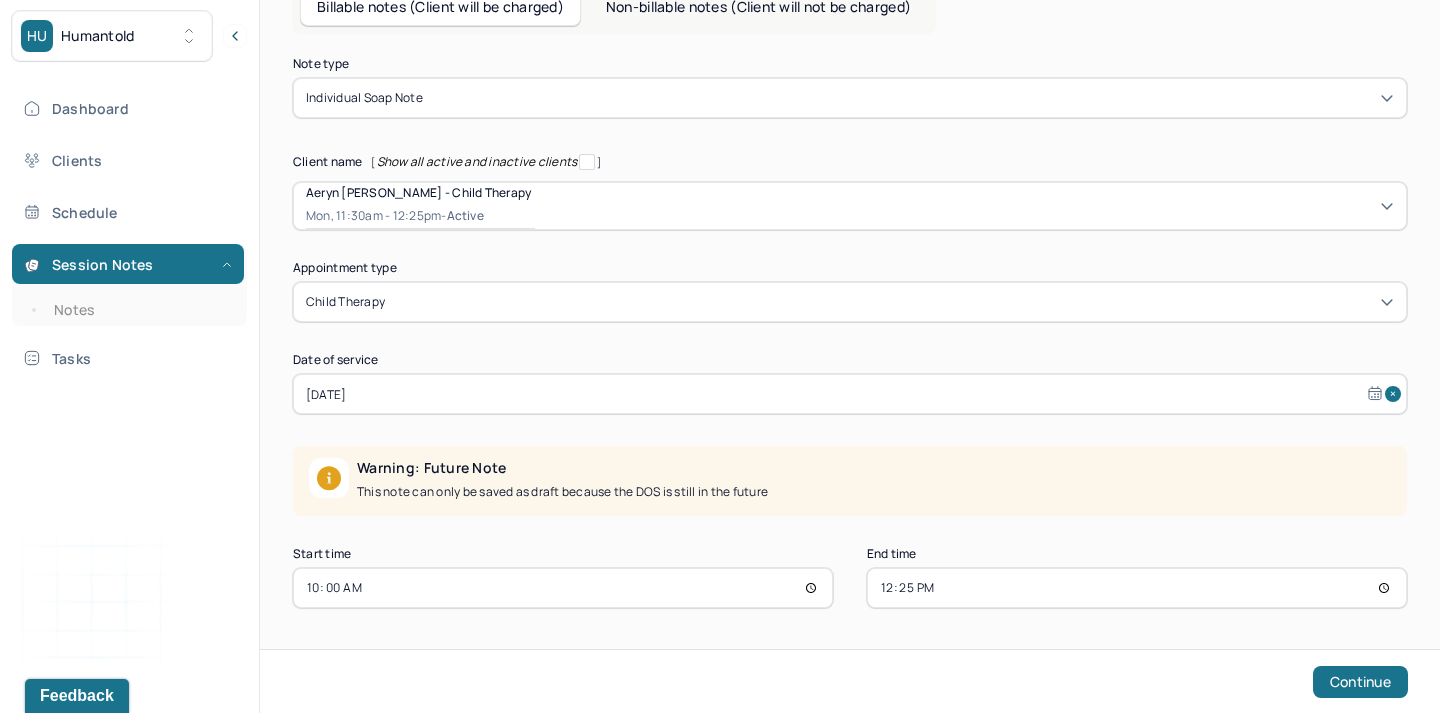 click on "12:25" at bounding box center [1137, 588] 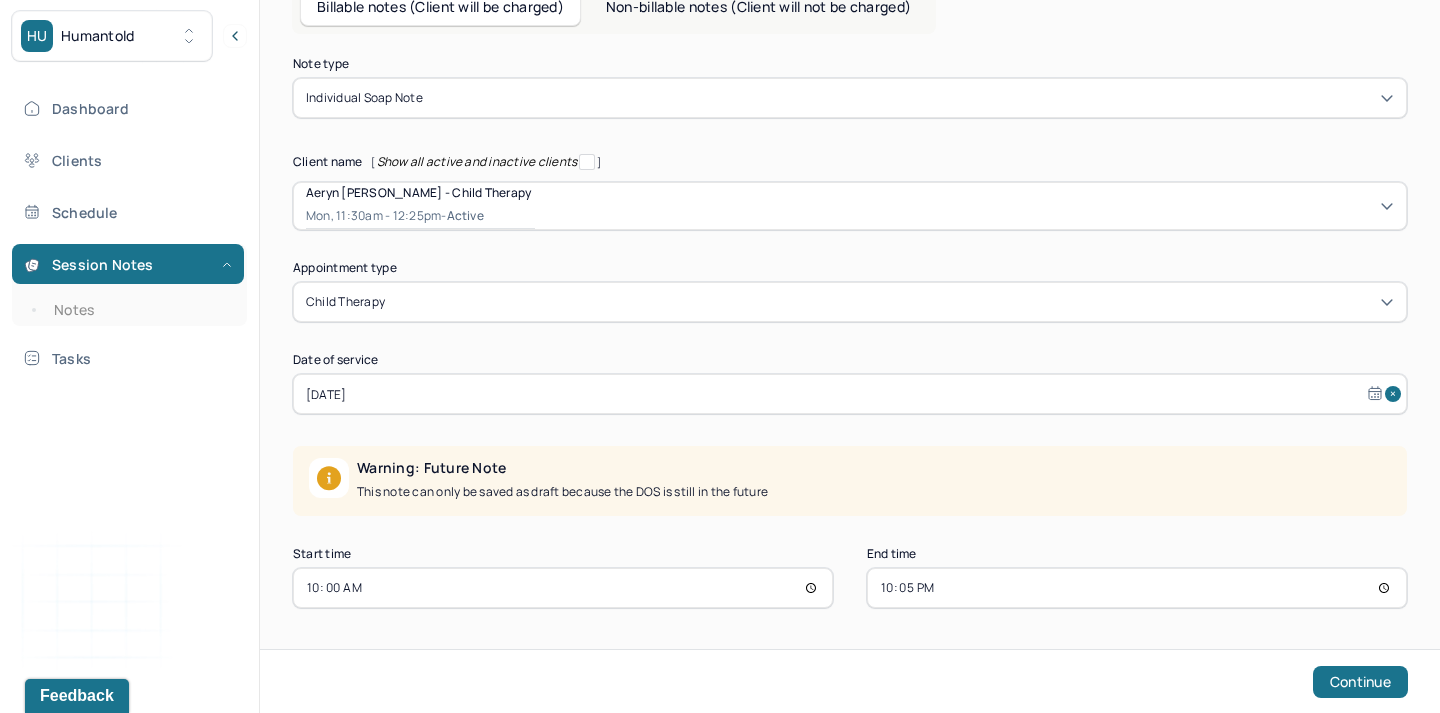 type on "22:55" 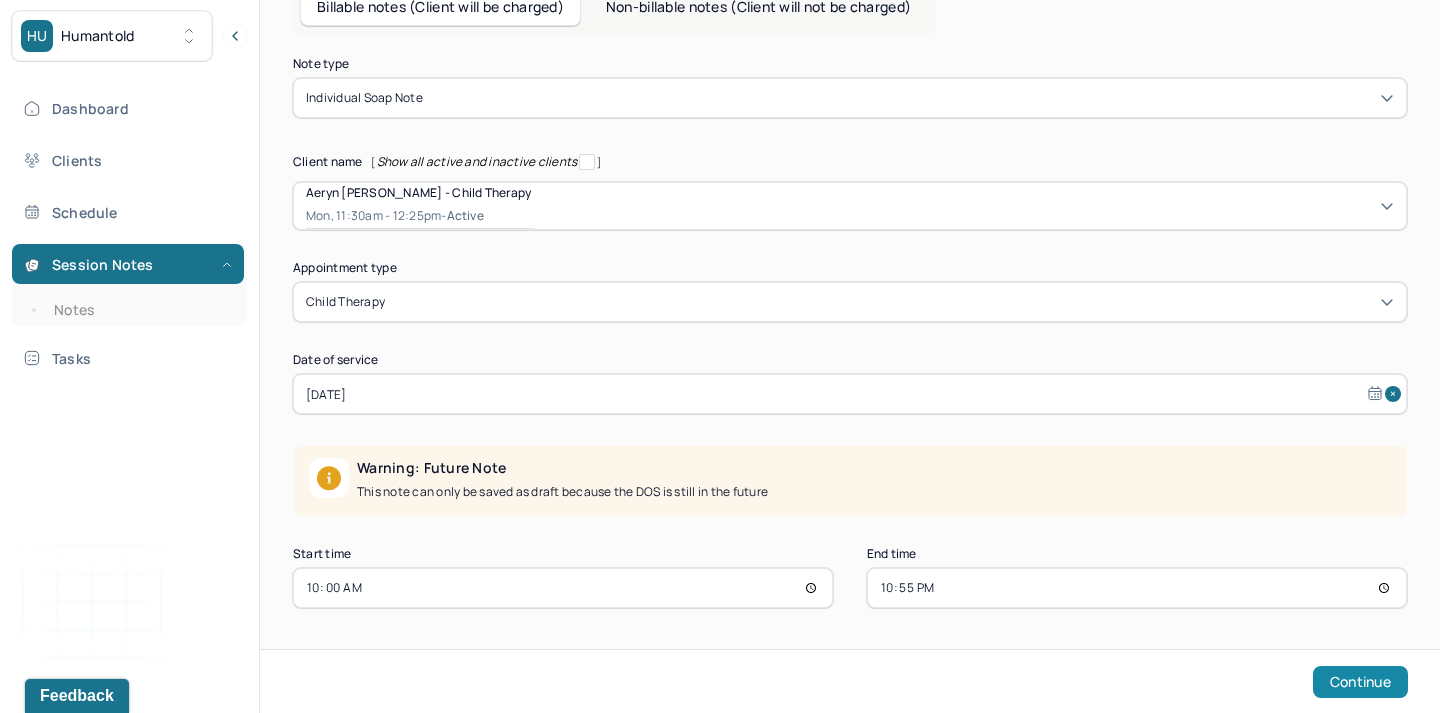 click on "Continue" at bounding box center [1360, 682] 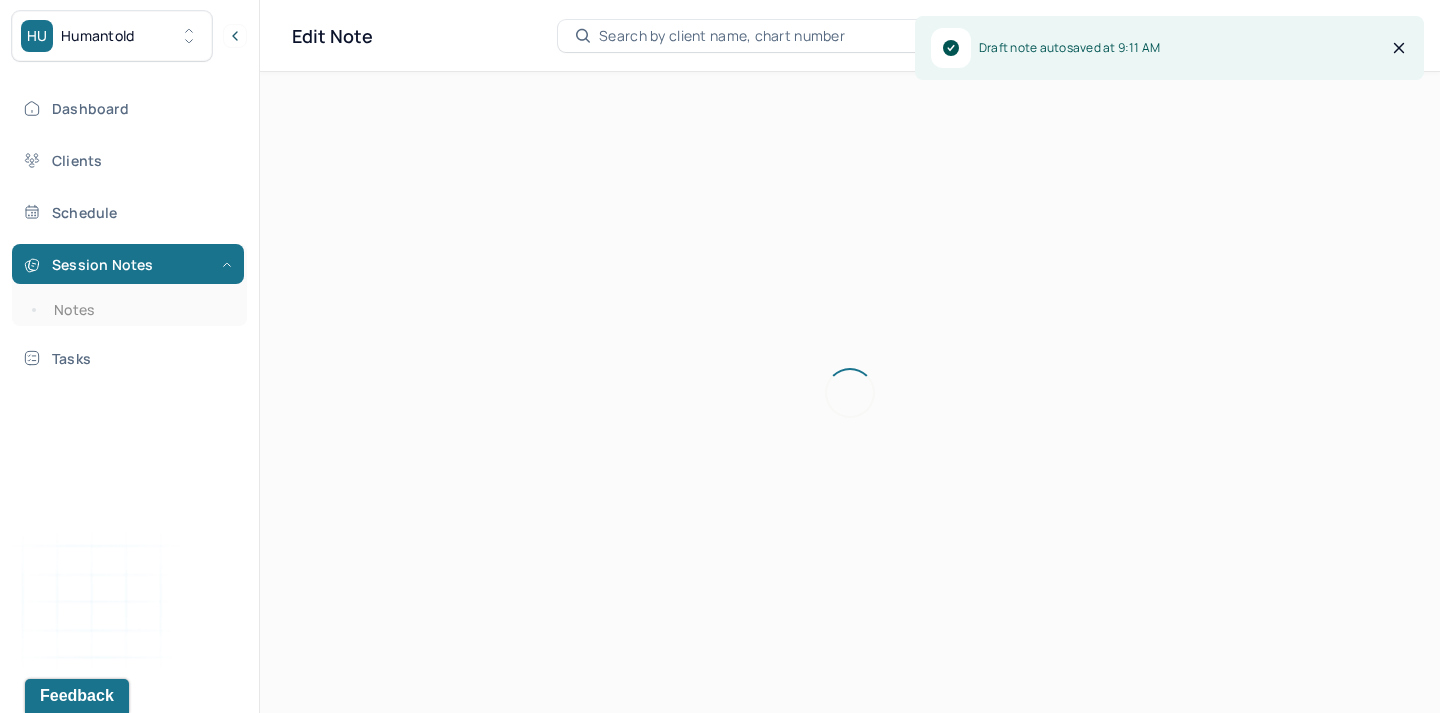 scroll, scrollTop: 0, scrollLeft: 0, axis: both 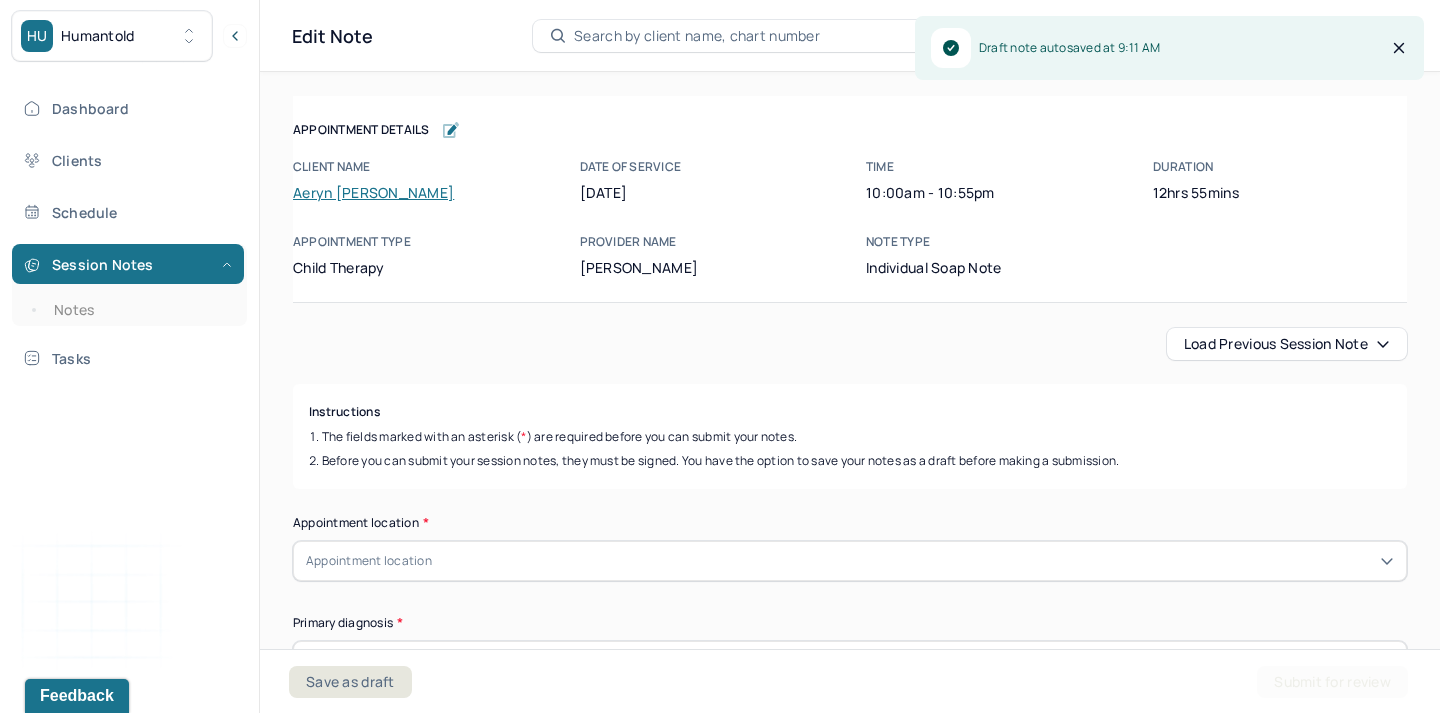 click on "Load previous session note" at bounding box center [1287, 344] 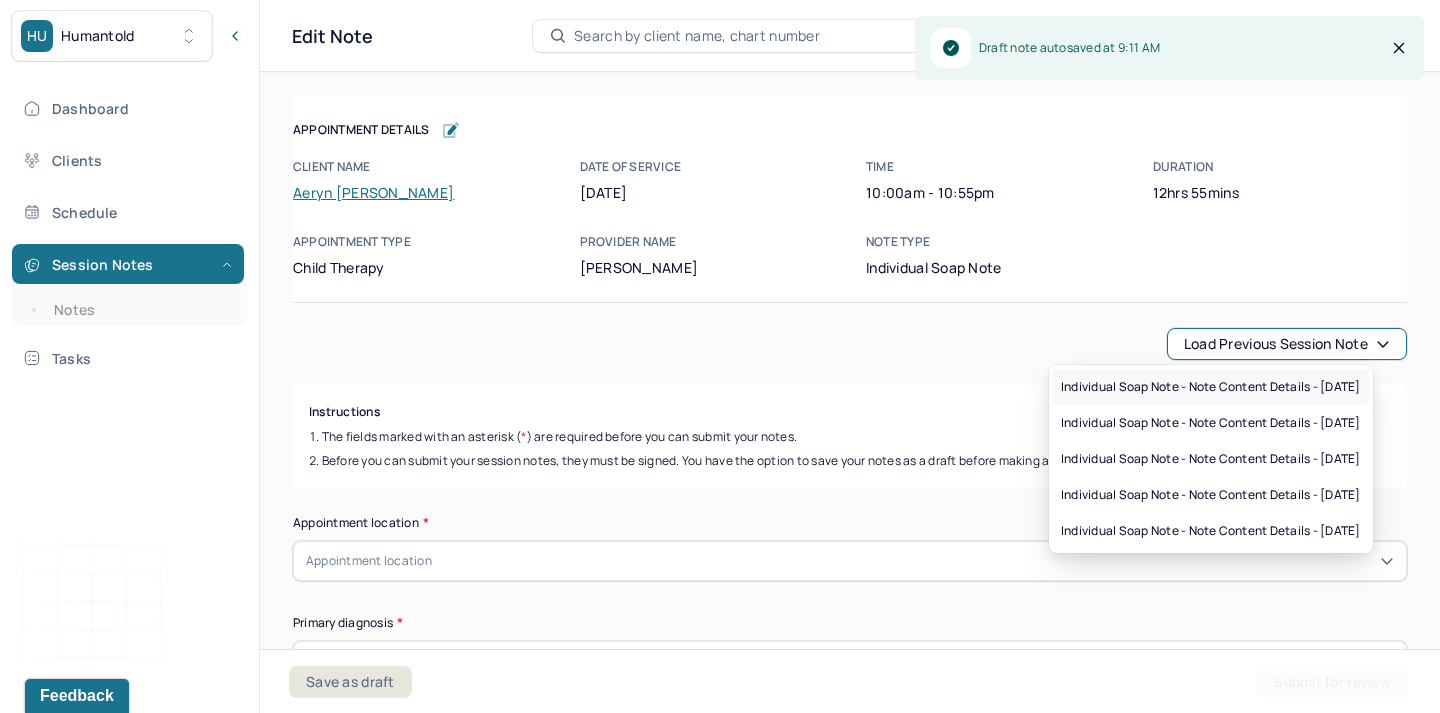 click on "Individual soap note   - Note content Details -   [DATE]" at bounding box center (1211, 387) 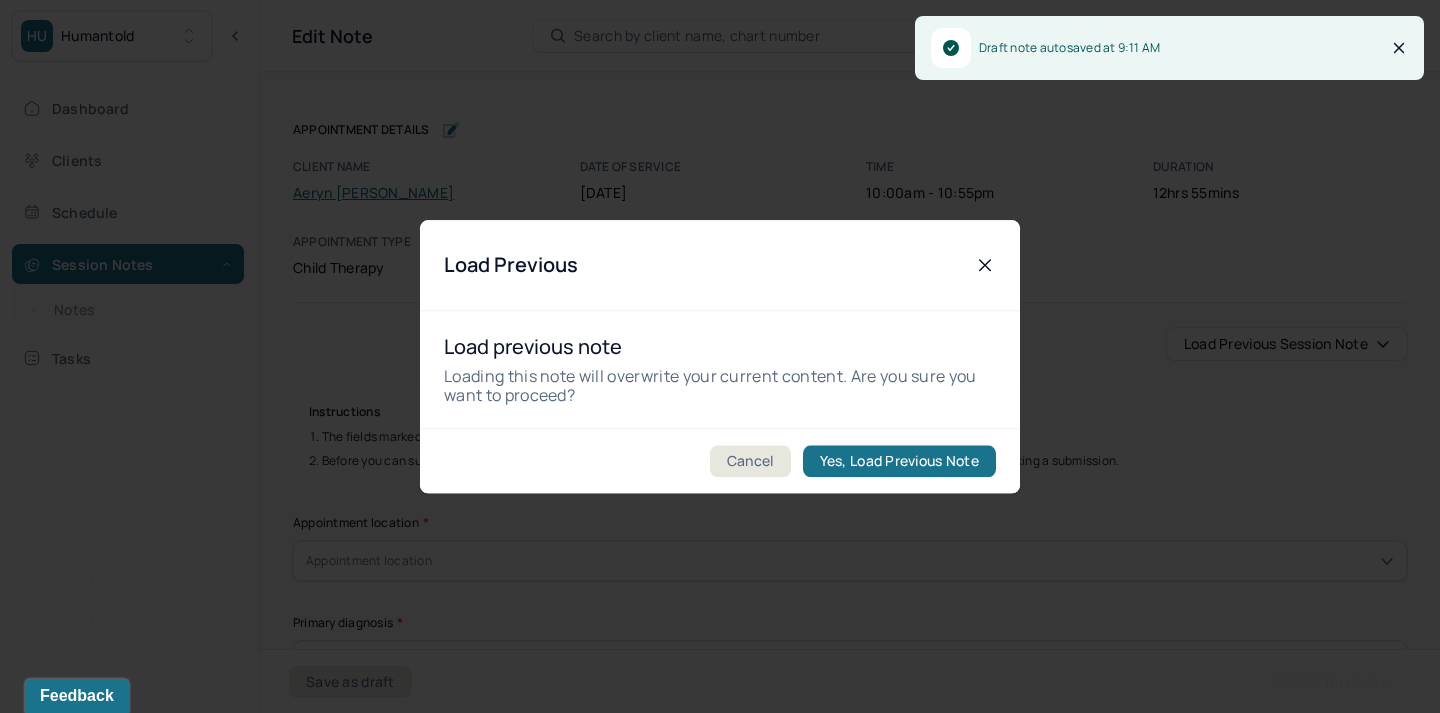 click on "Cancel     Yes, Load Previous Note" at bounding box center (720, 460) 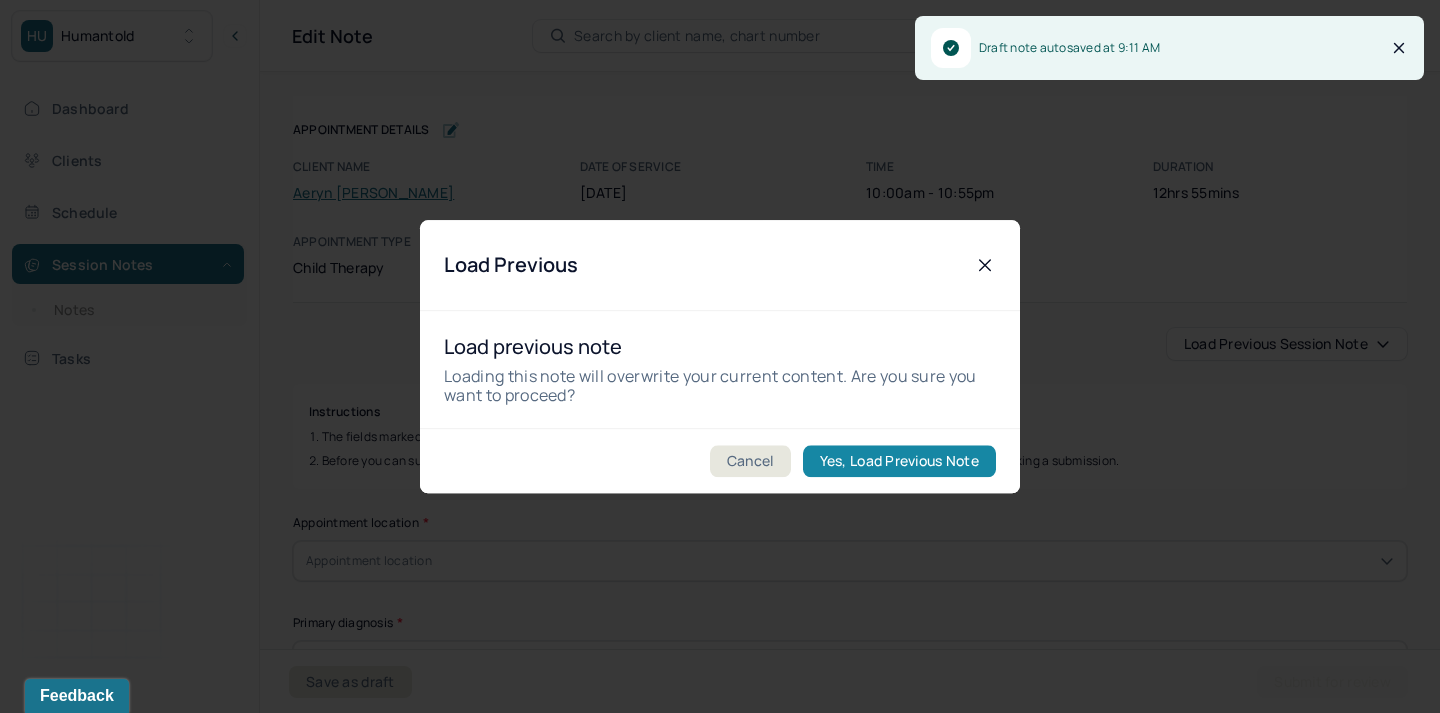 click on "Yes, Load Previous Note" at bounding box center [899, 461] 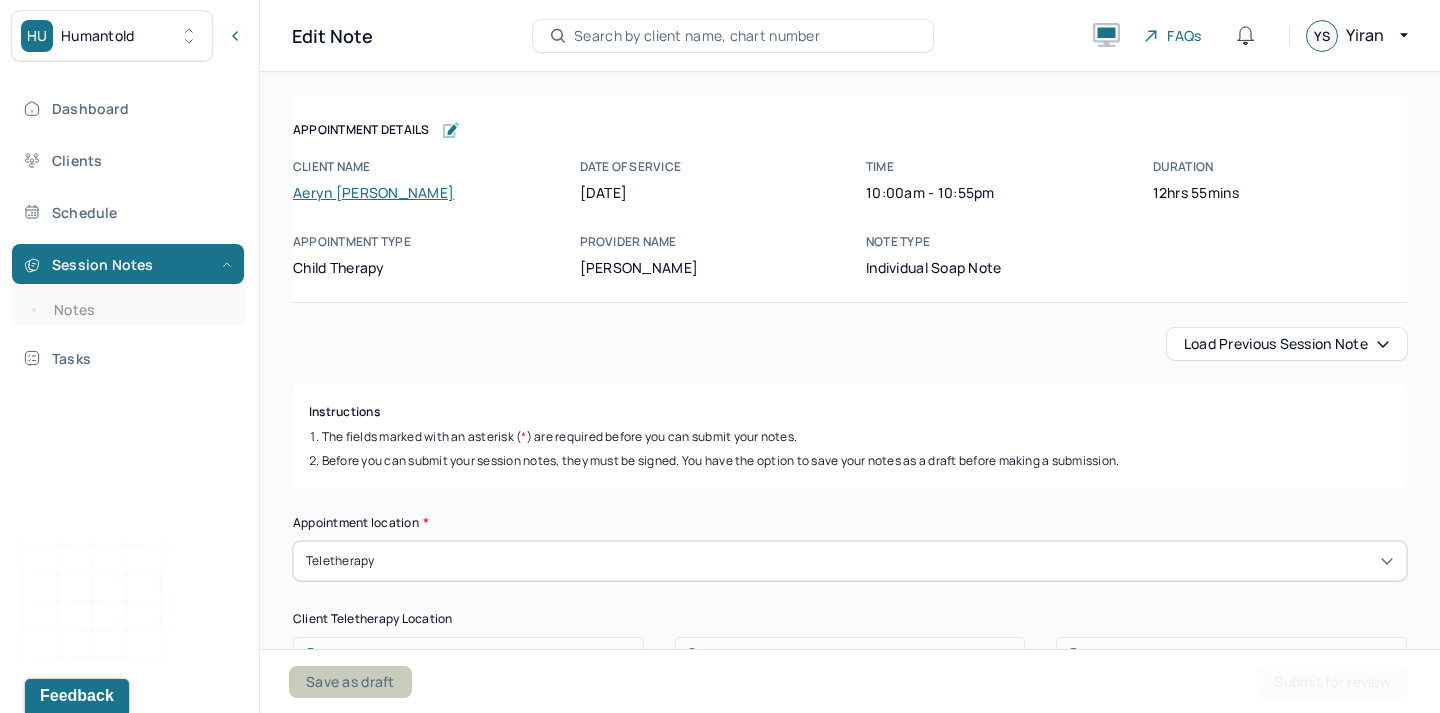 click on "Save as draft" at bounding box center [350, 682] 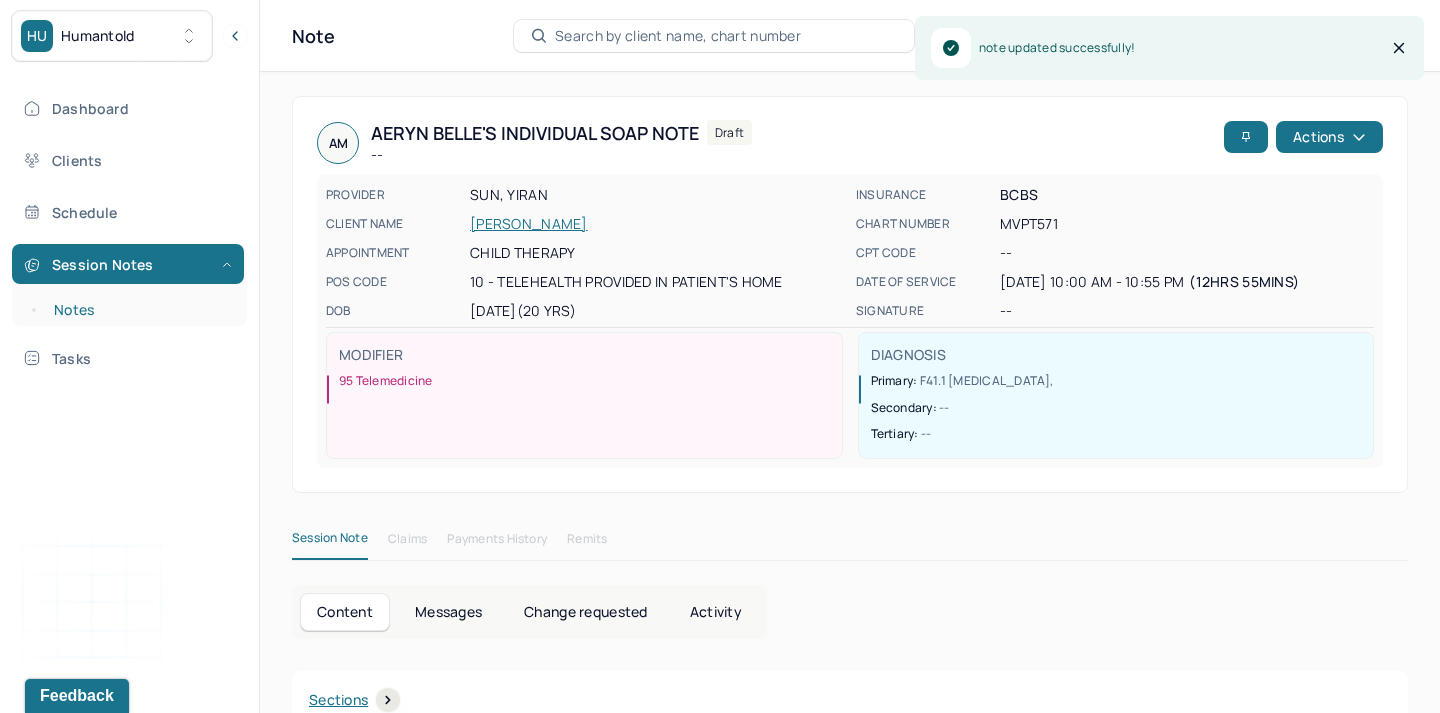 click on "Notes" at bounding box center [139, 310] 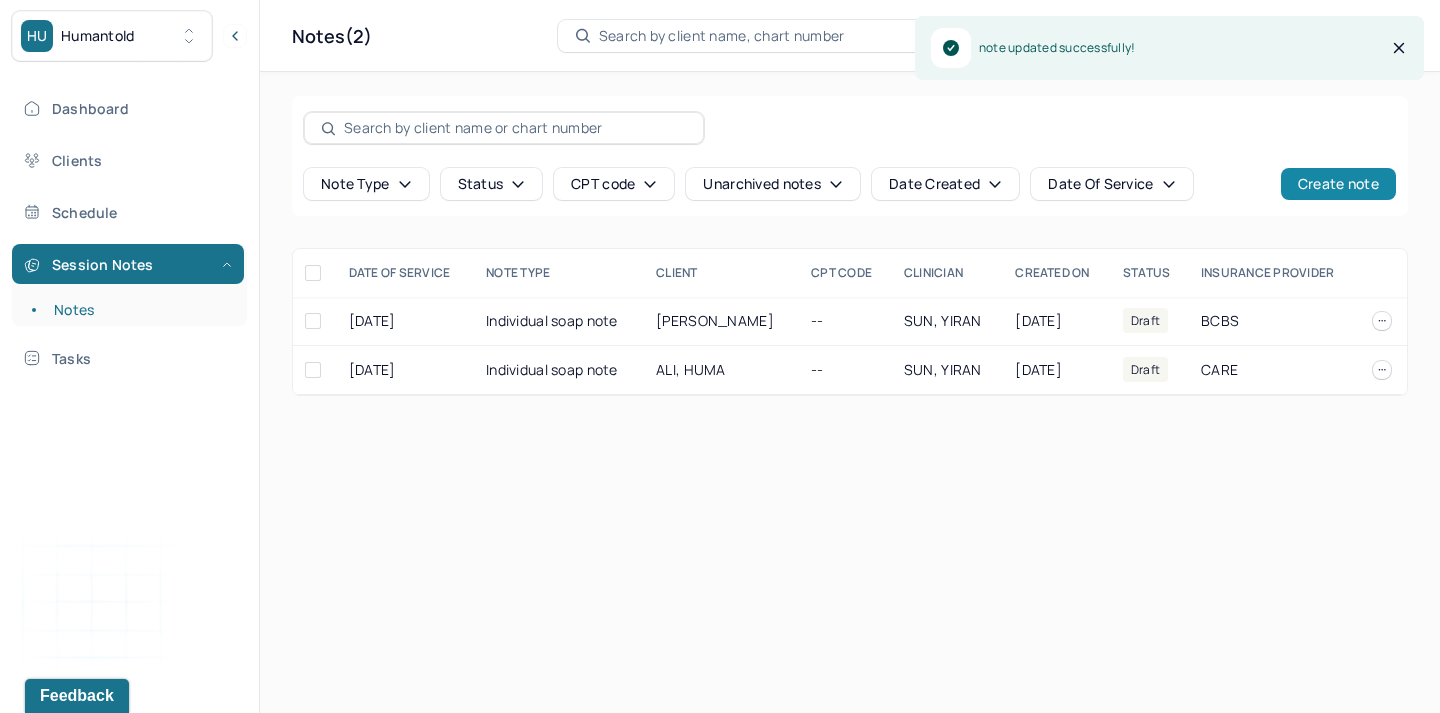click on "Create note" at bounding box center (1338, 184) 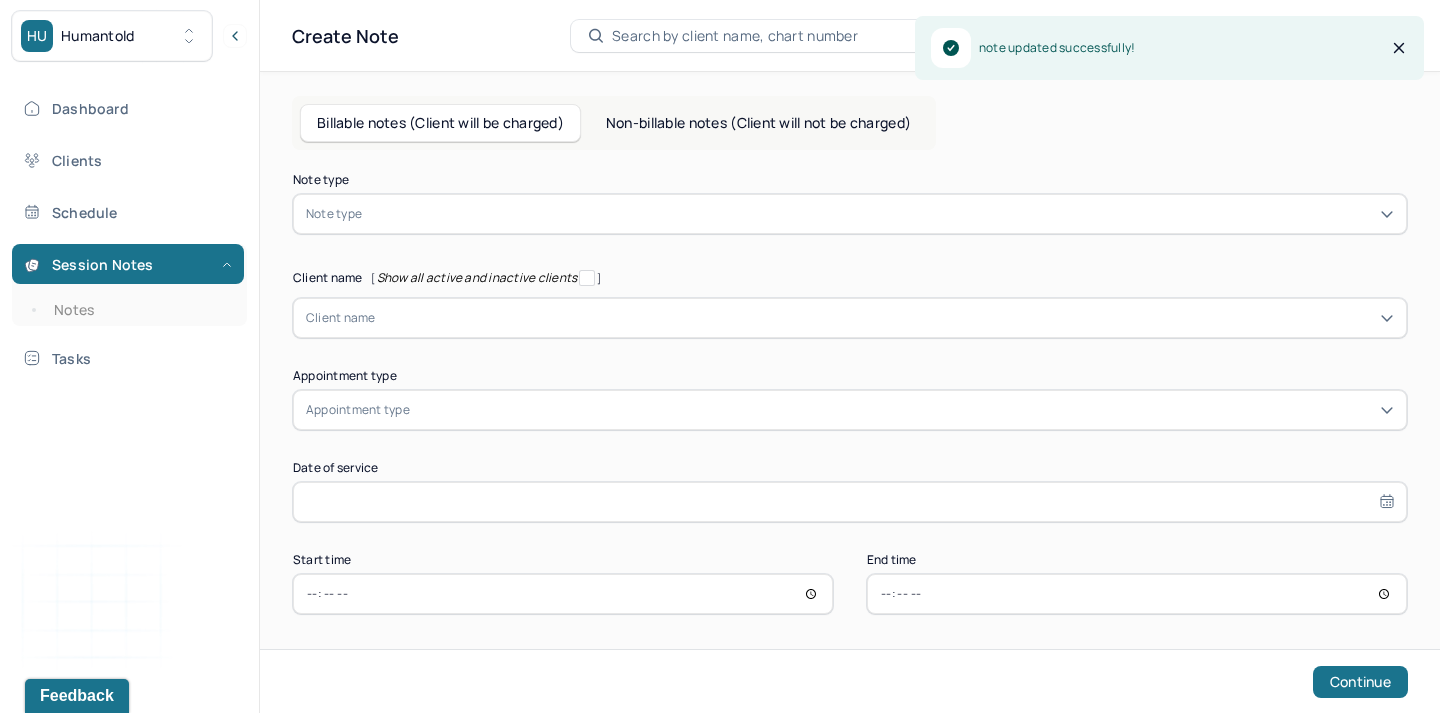 click on "Note type" at bounding box center [850, 214] 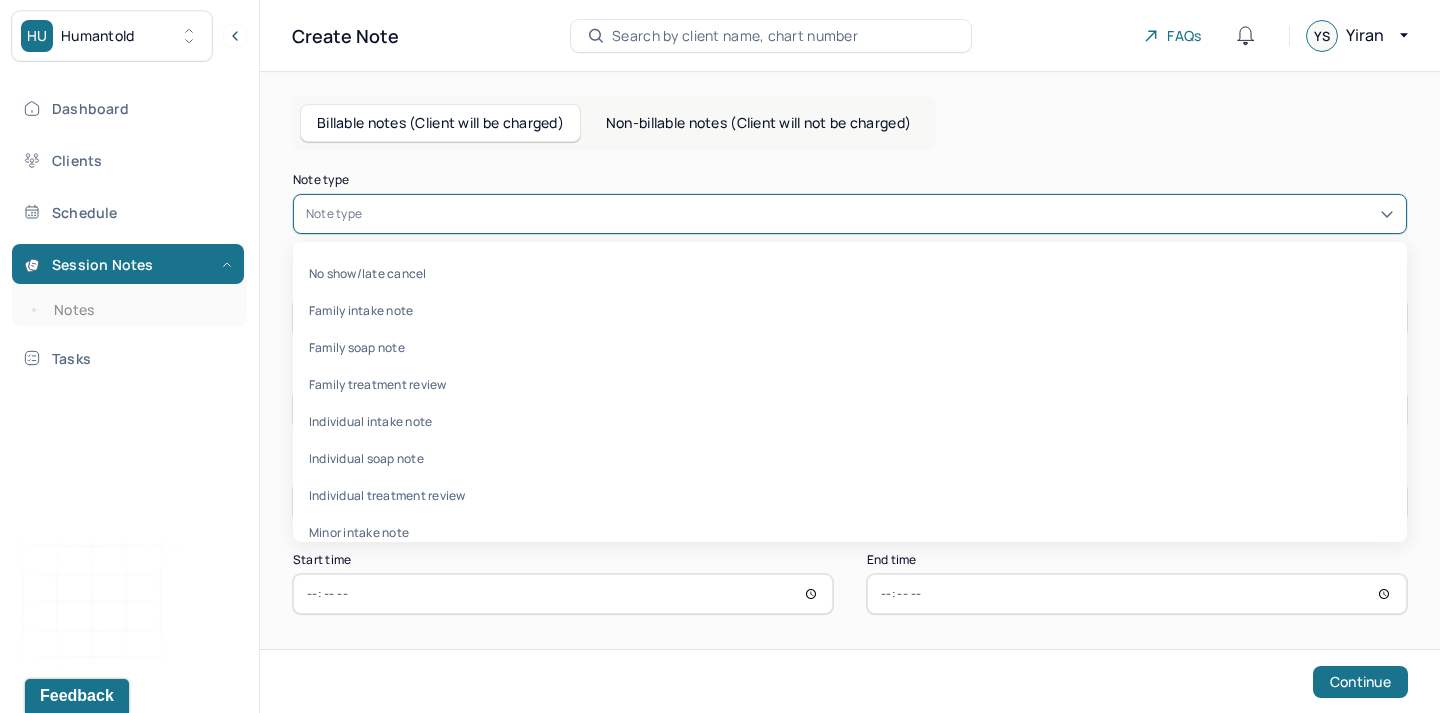 click on "No show/late cancel Family intake note Family soap note Family treatment review Individual intake note Individual soap note Individual treatment review Minor intake note Record of disclosure Termination note" at bounding box center [850, 392] 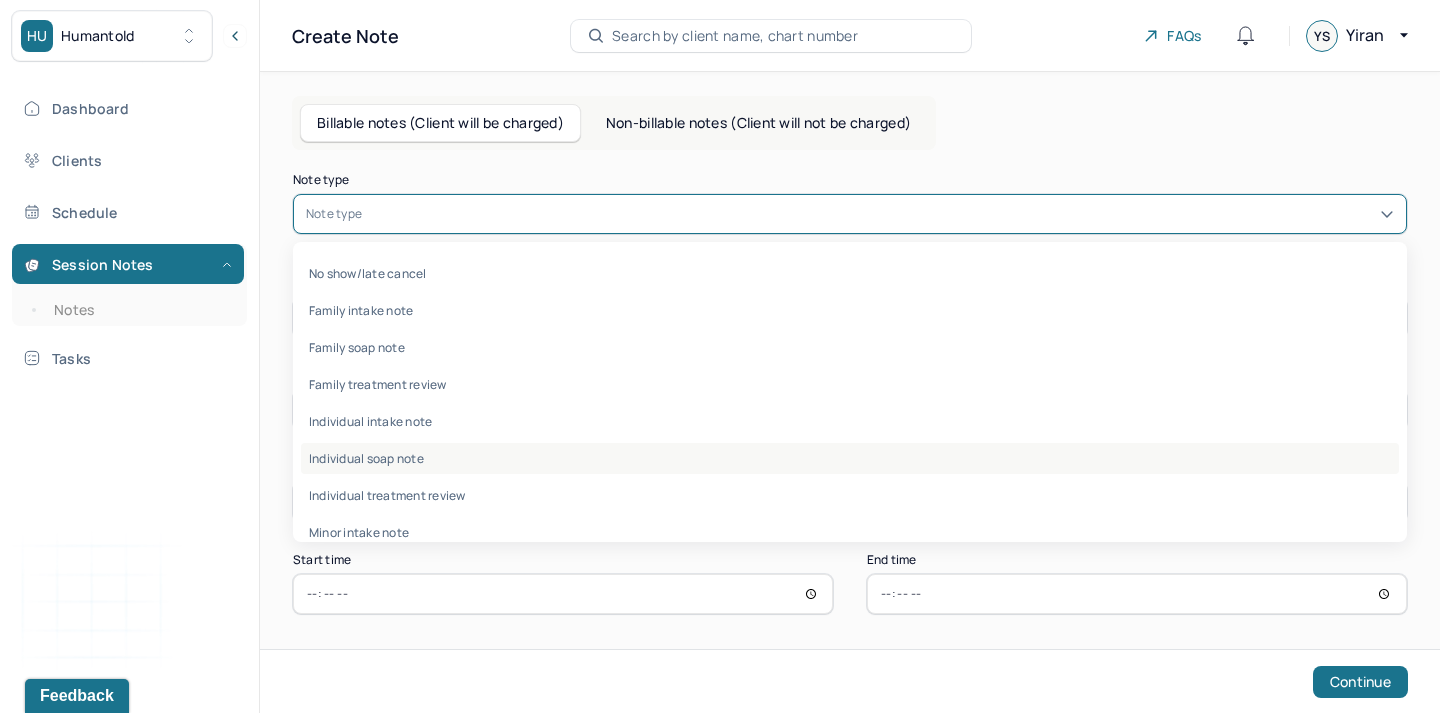 click on "Individual soap note" at bounding box center (850, 458) 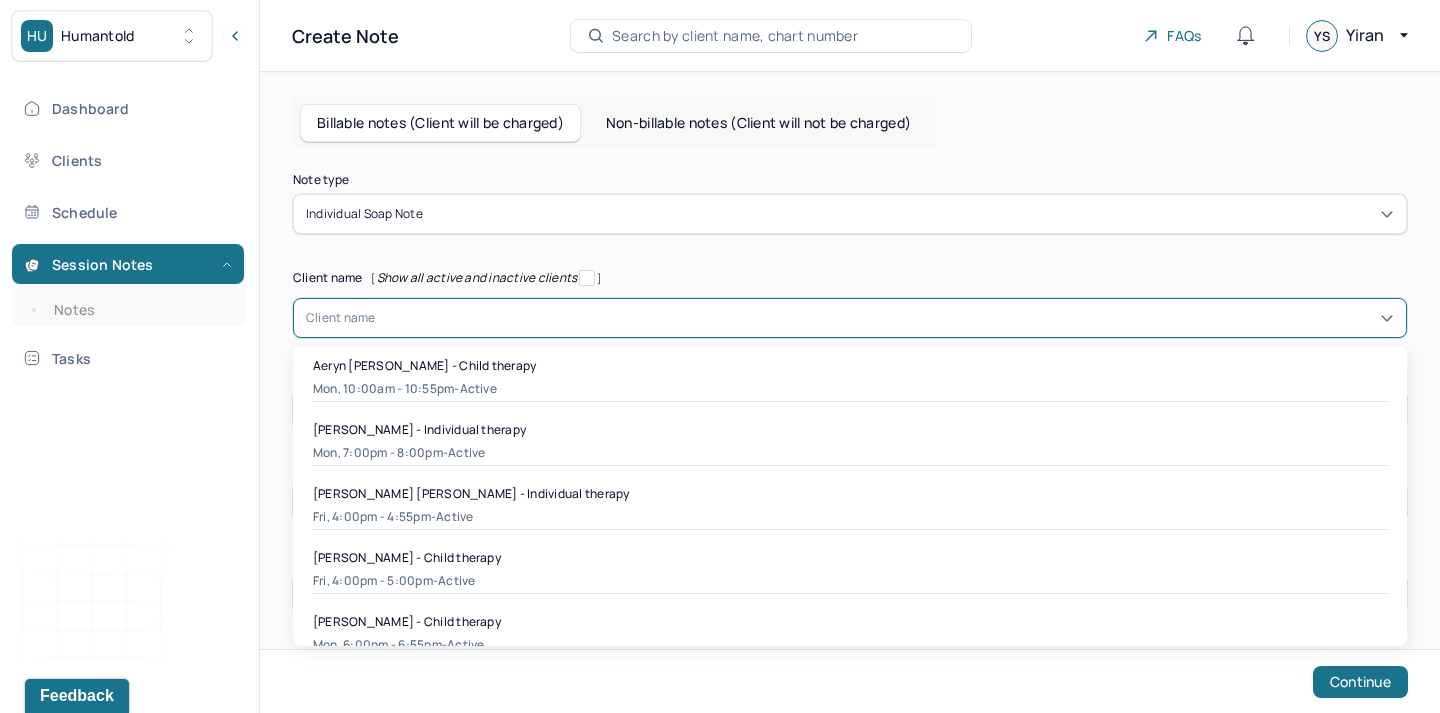 click on "Client name" at bounding box center (850, 318) 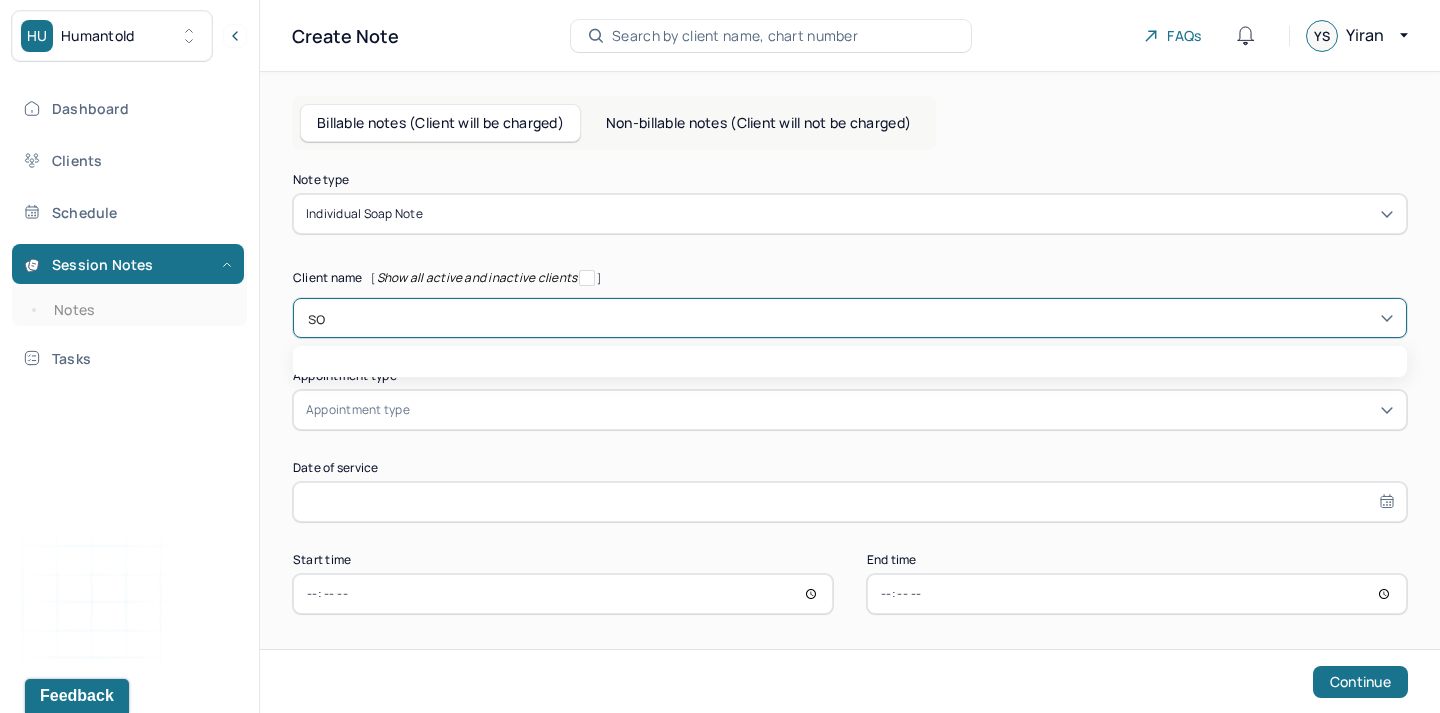 type on "soh" 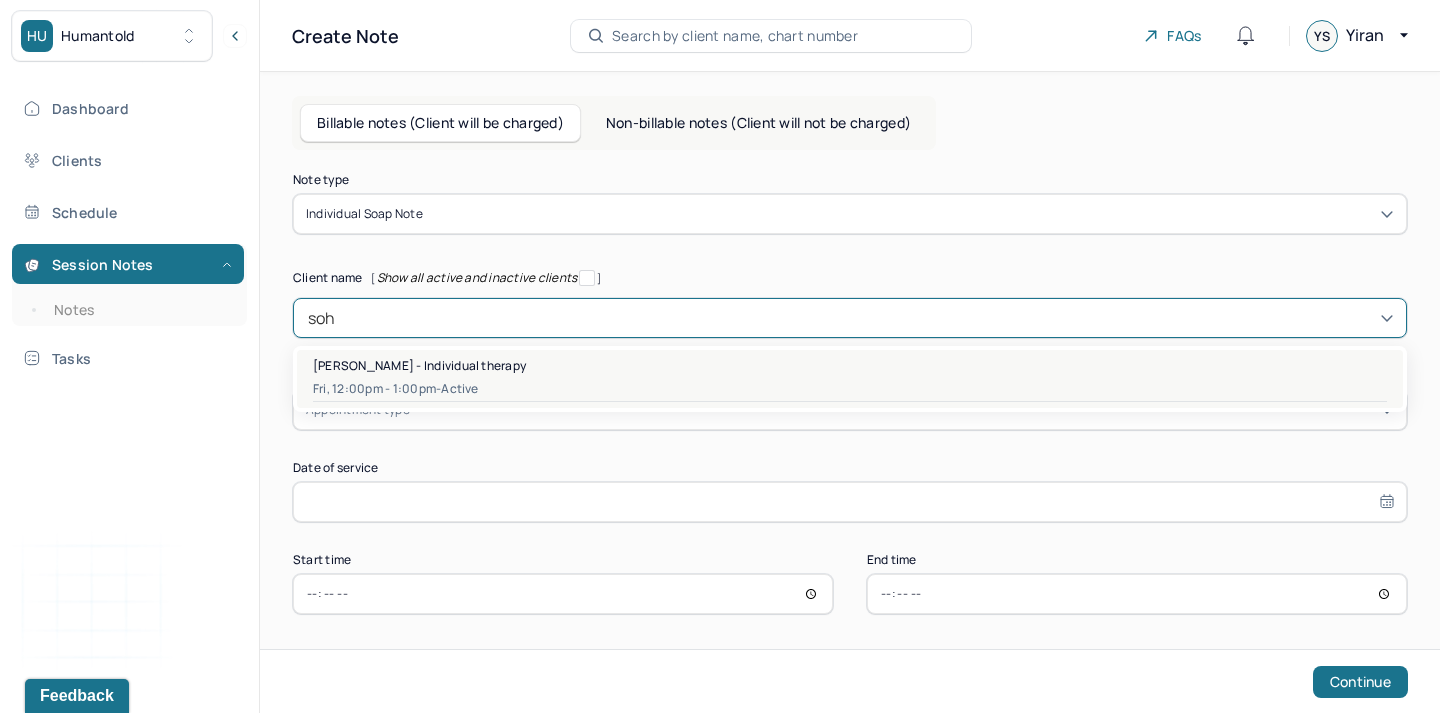 click on "[PERSON_NAME] - Individual therapy" at bounding box center [419, 365] 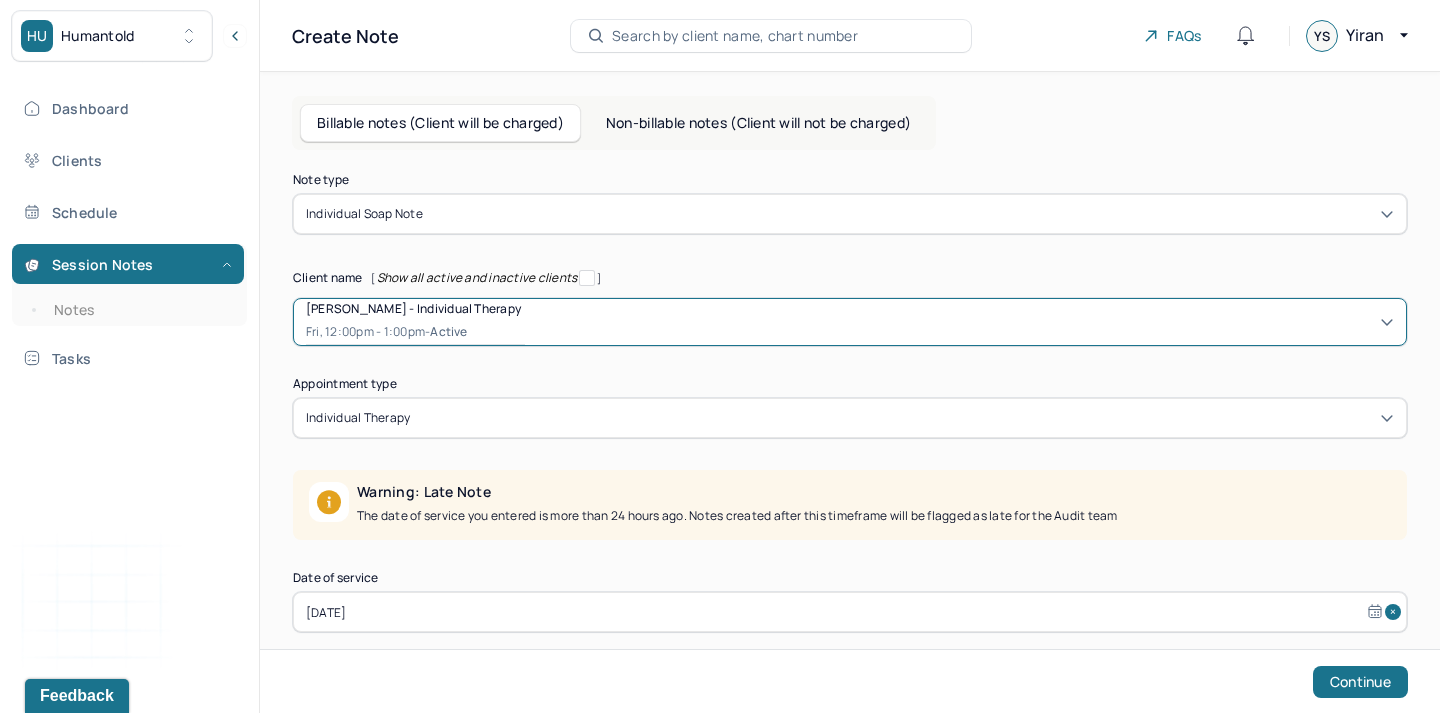 scroll, scrollTop: 116, scrollLeft: 0, axis: vertical 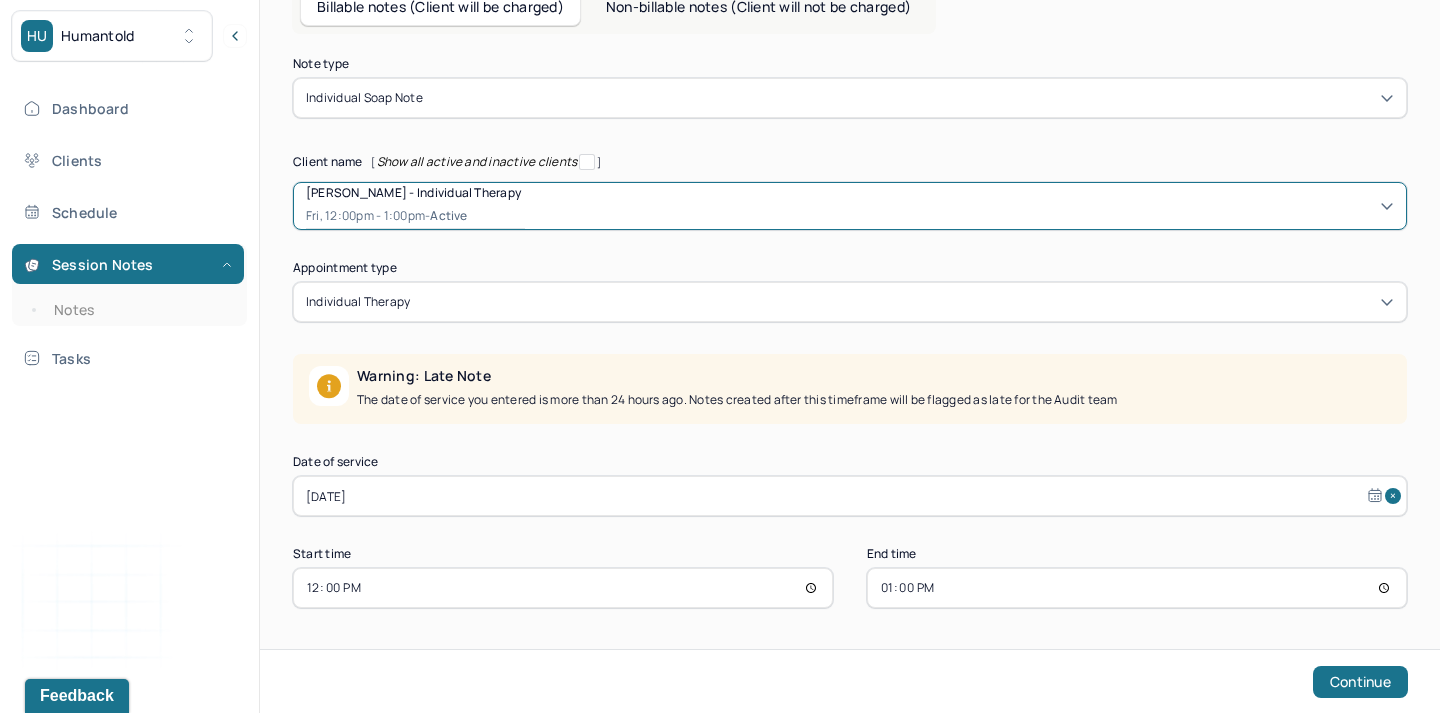 click on "[DATE]" at bounding box center (850, 496) 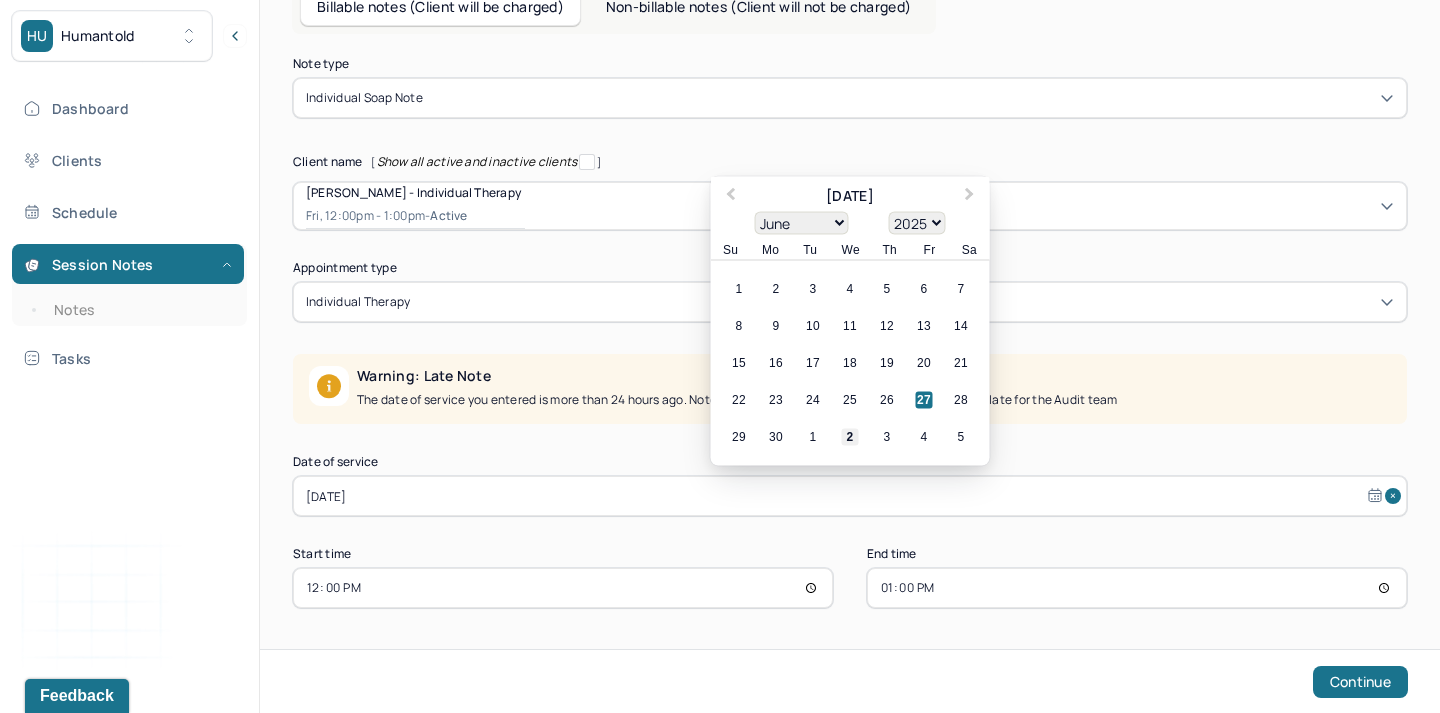 click on "2" at bounding box center [850, 437] 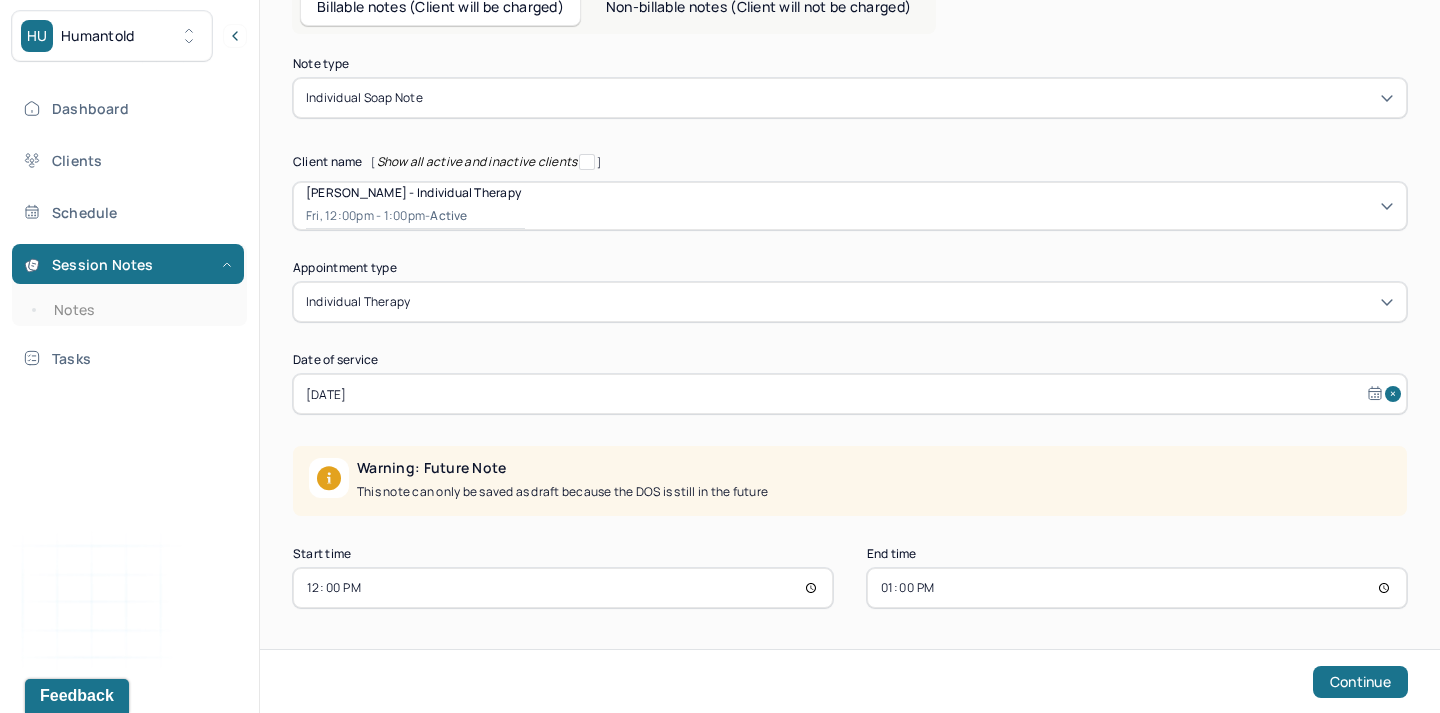 click on "12:00" at bounding box center [563, 588] 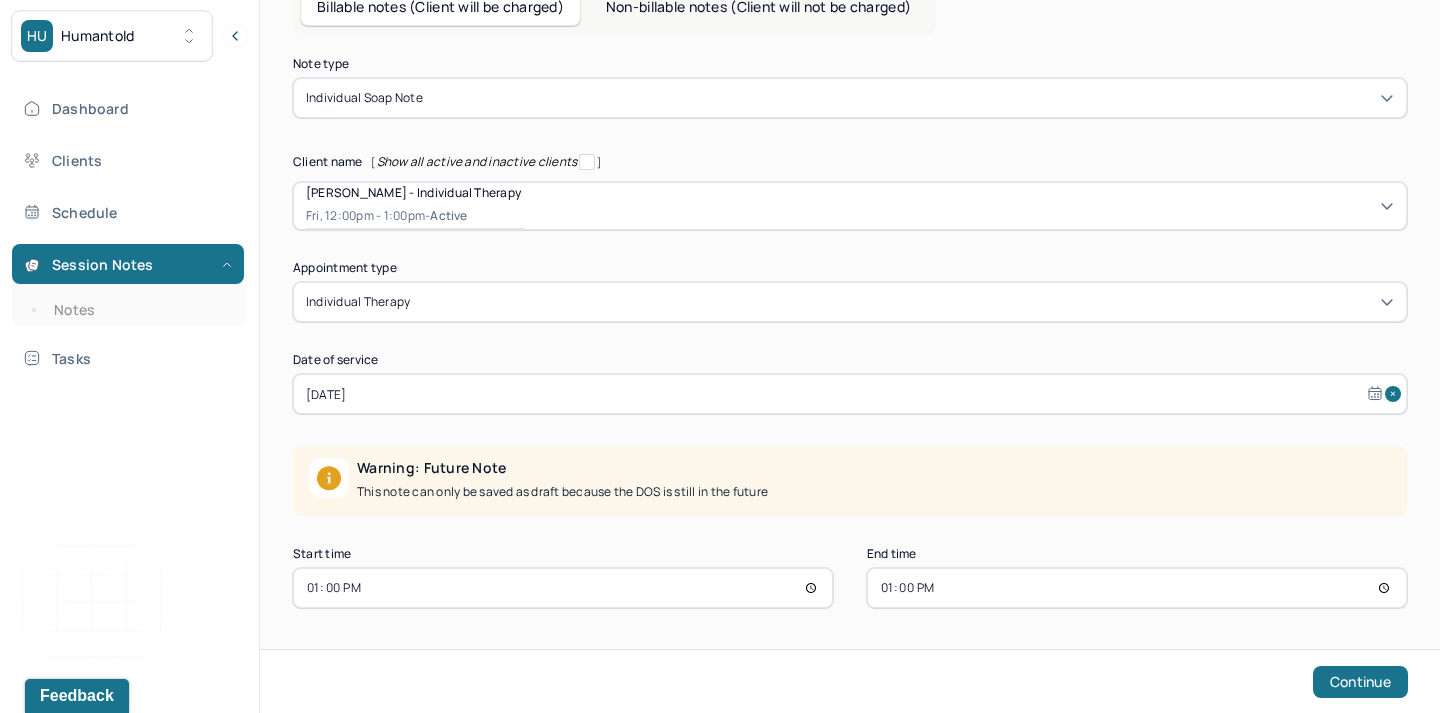type on "23:00" 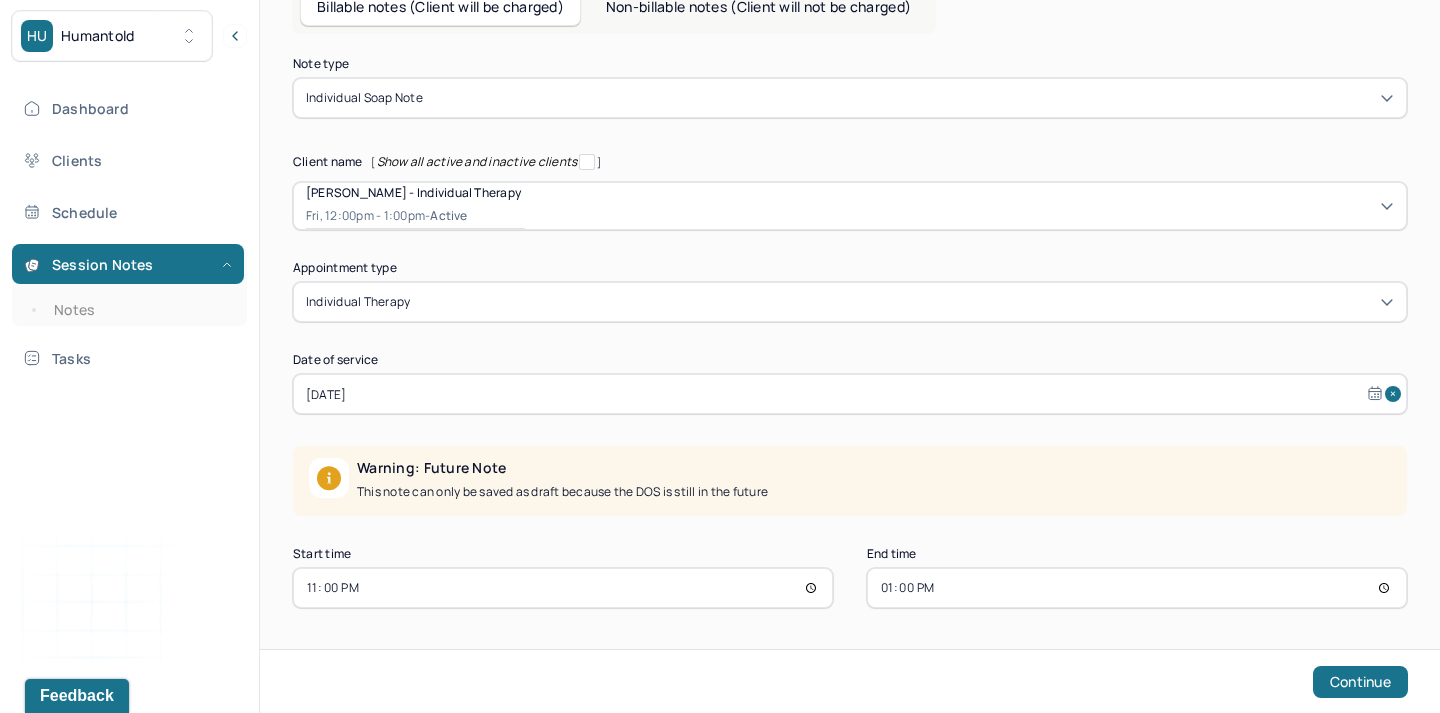 click on "13:00" at bounding box center (1137, 588) 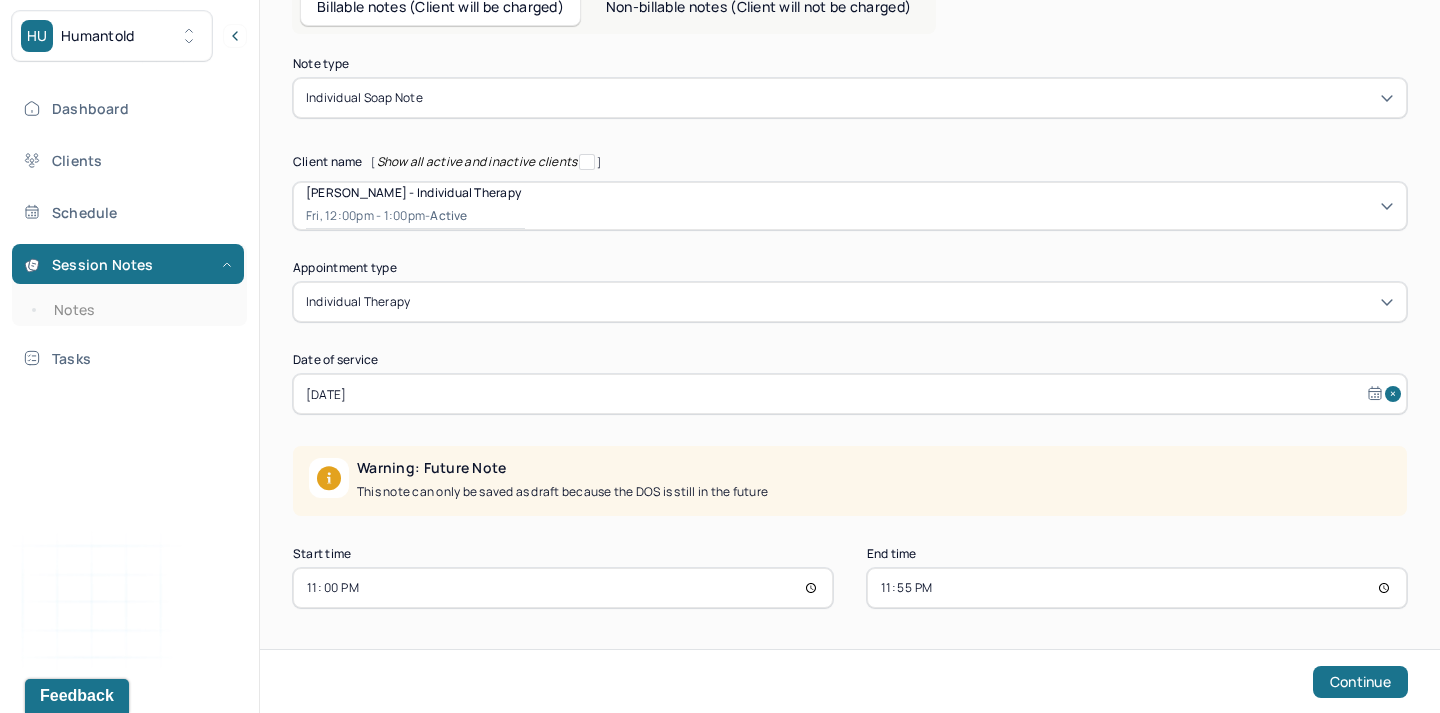 type on "11:55" 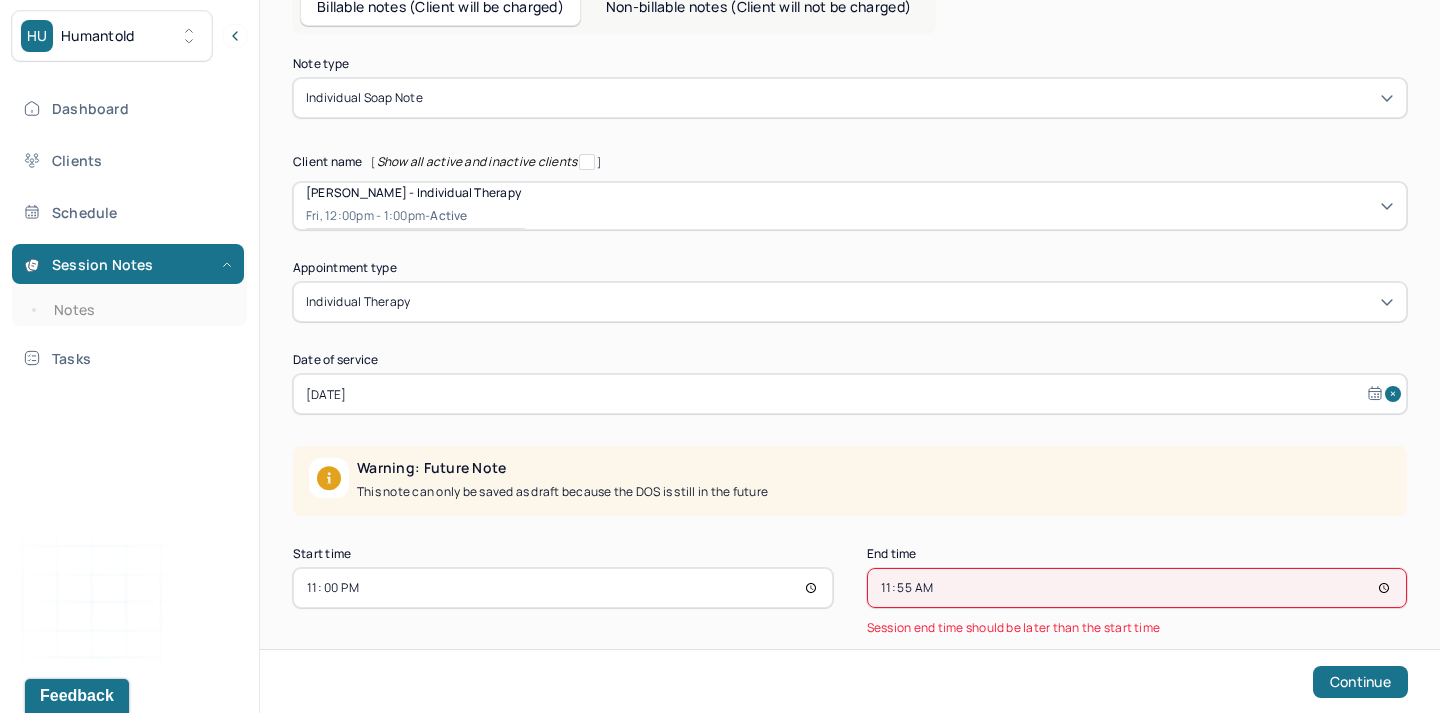 click on "23:00" at bounding box center (563, 588) 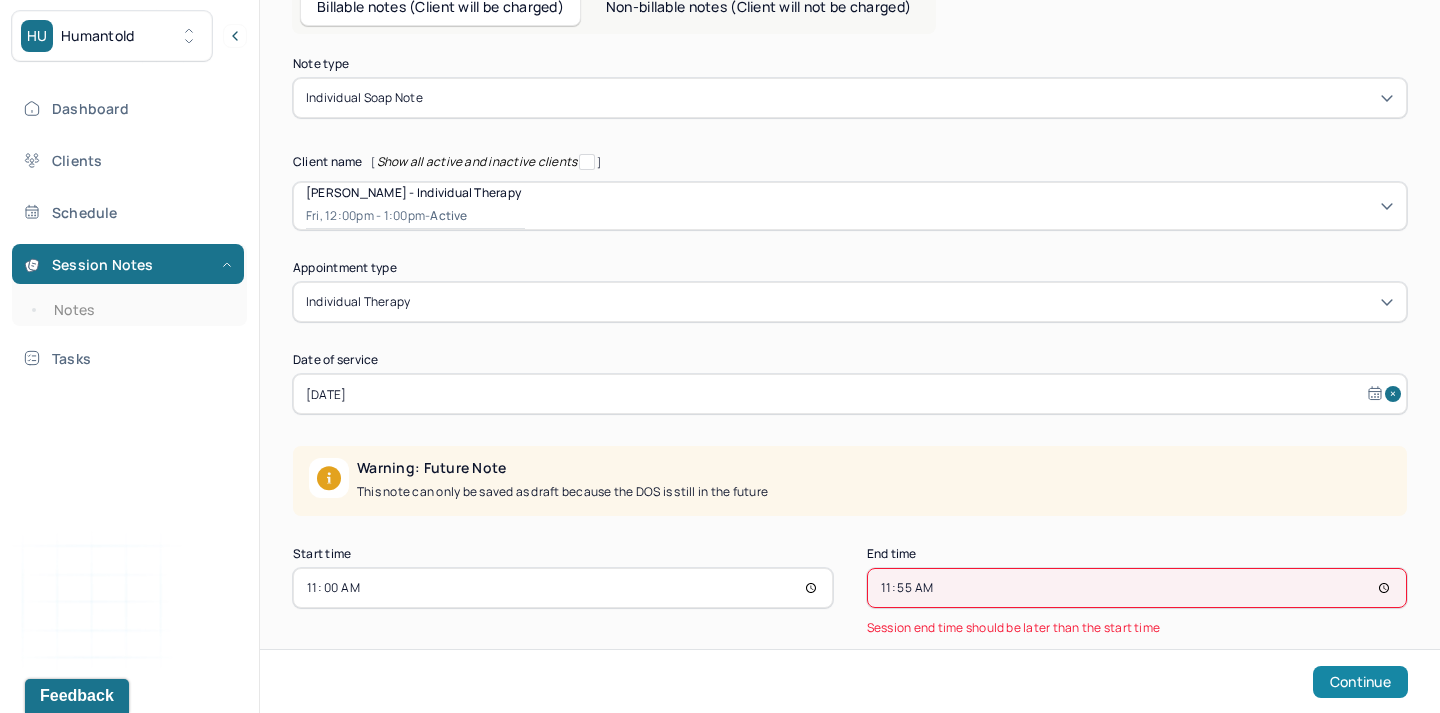 click on "Continue" at bounding box center [1360, 682] 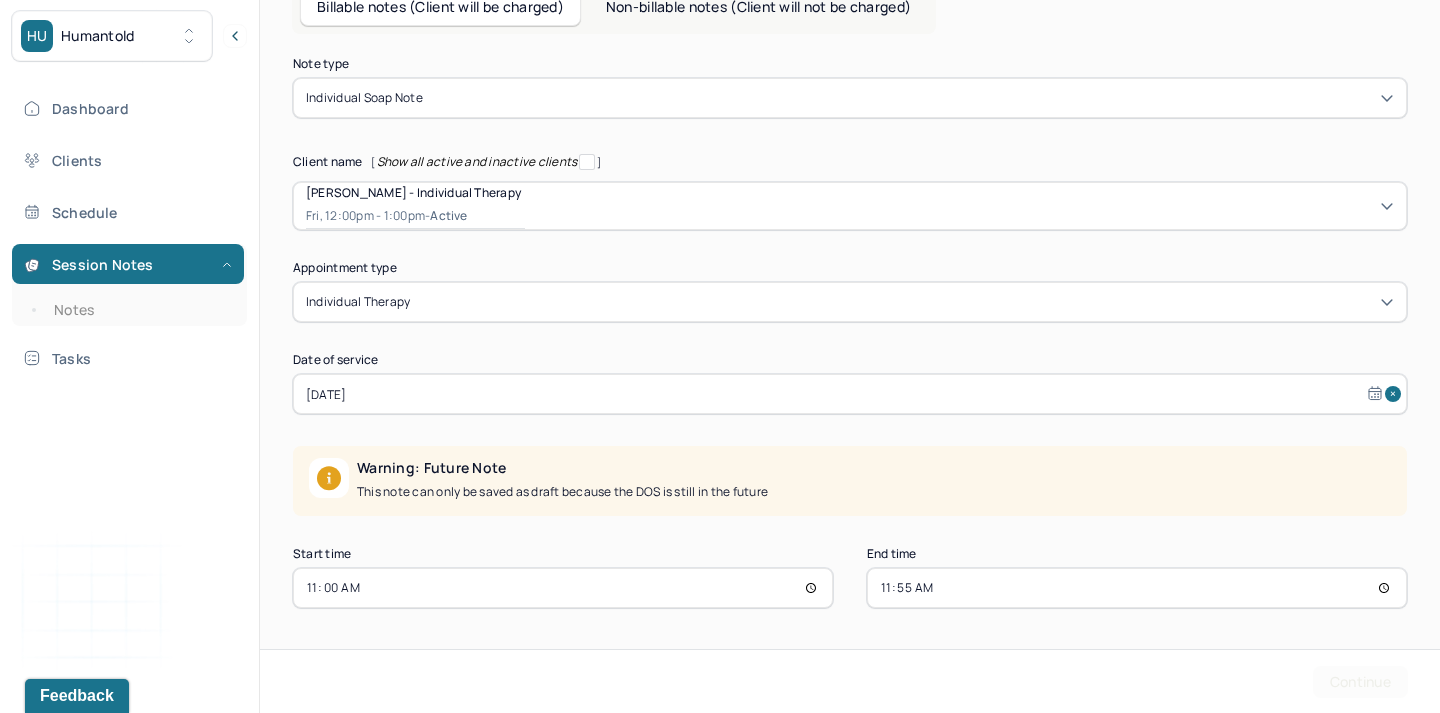 scroll, scrollTop: 0, scrollLeft: 0, axis: both 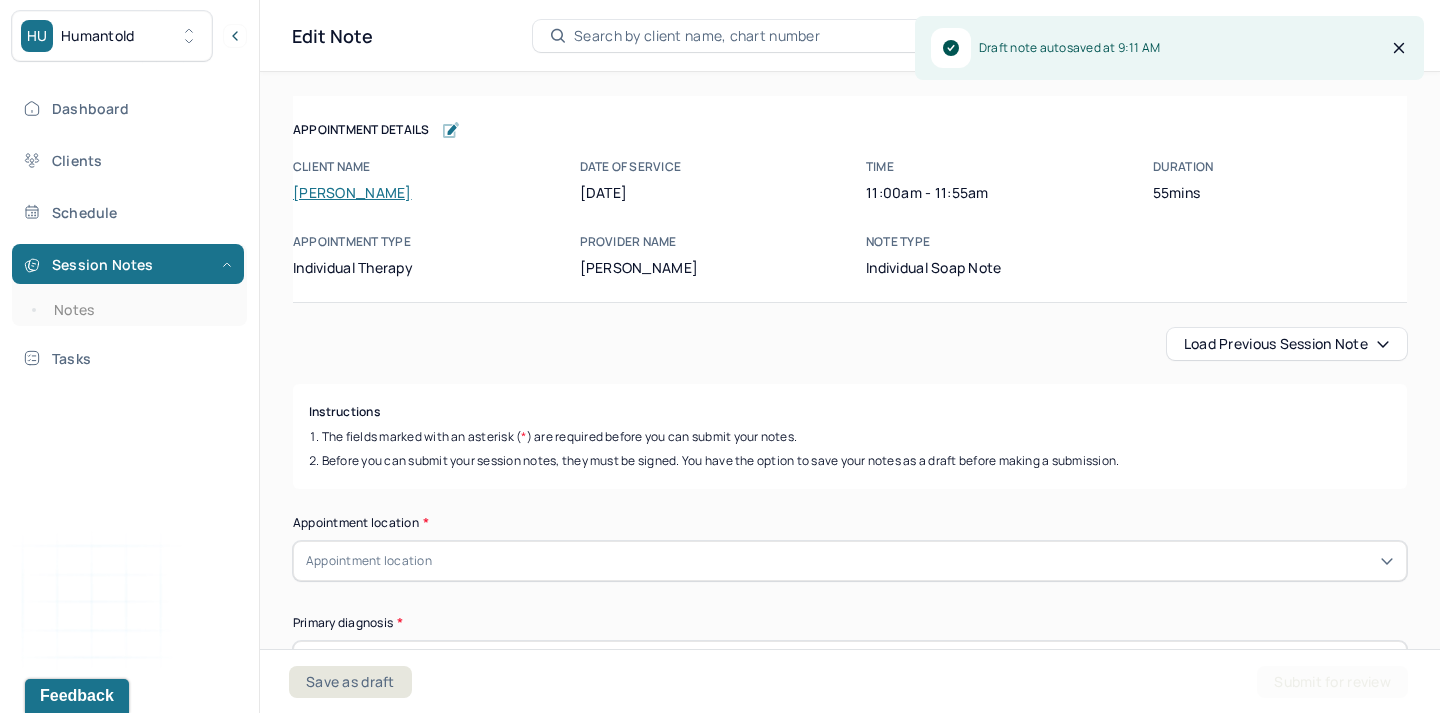 click on "Load previous session note" at bounding box center (1287, 344) 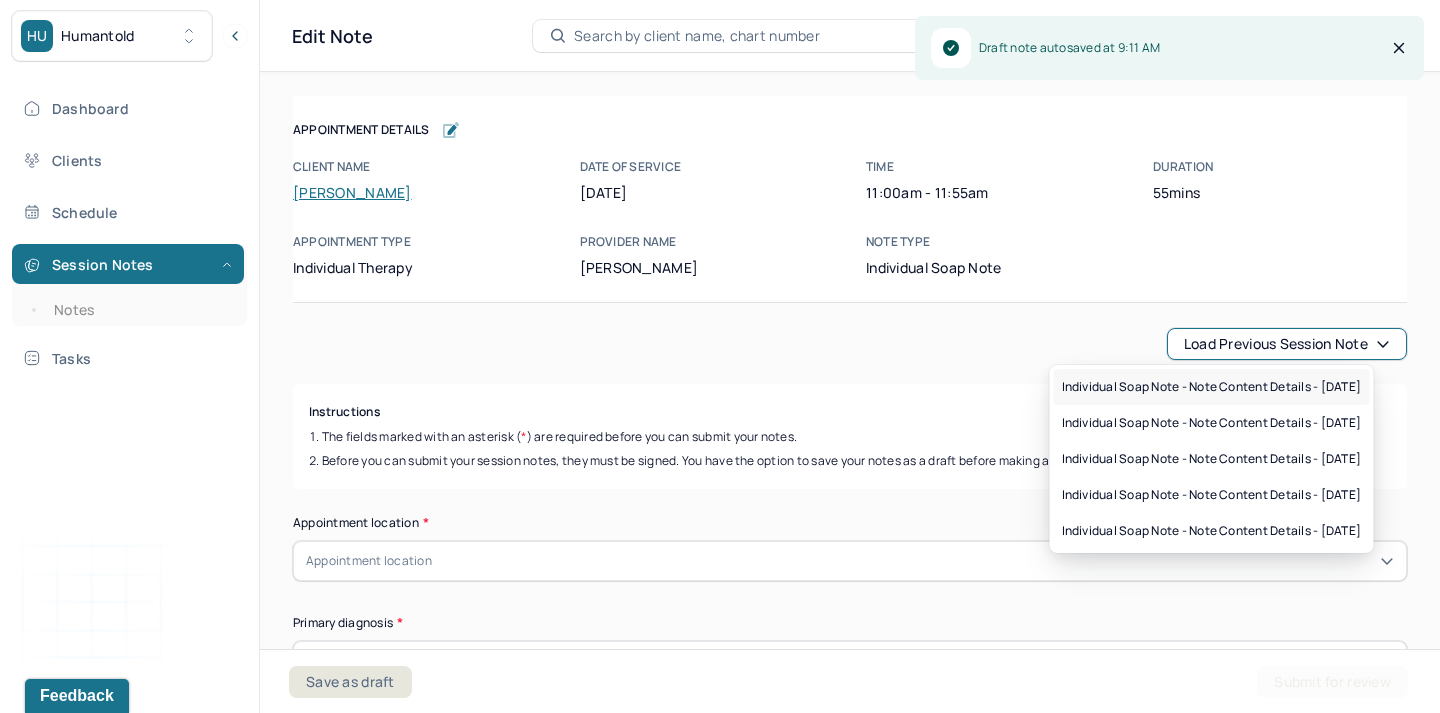 click on "Individual soap note   - Note content Details -   [DATE]" at bounding box center [1212, 387] 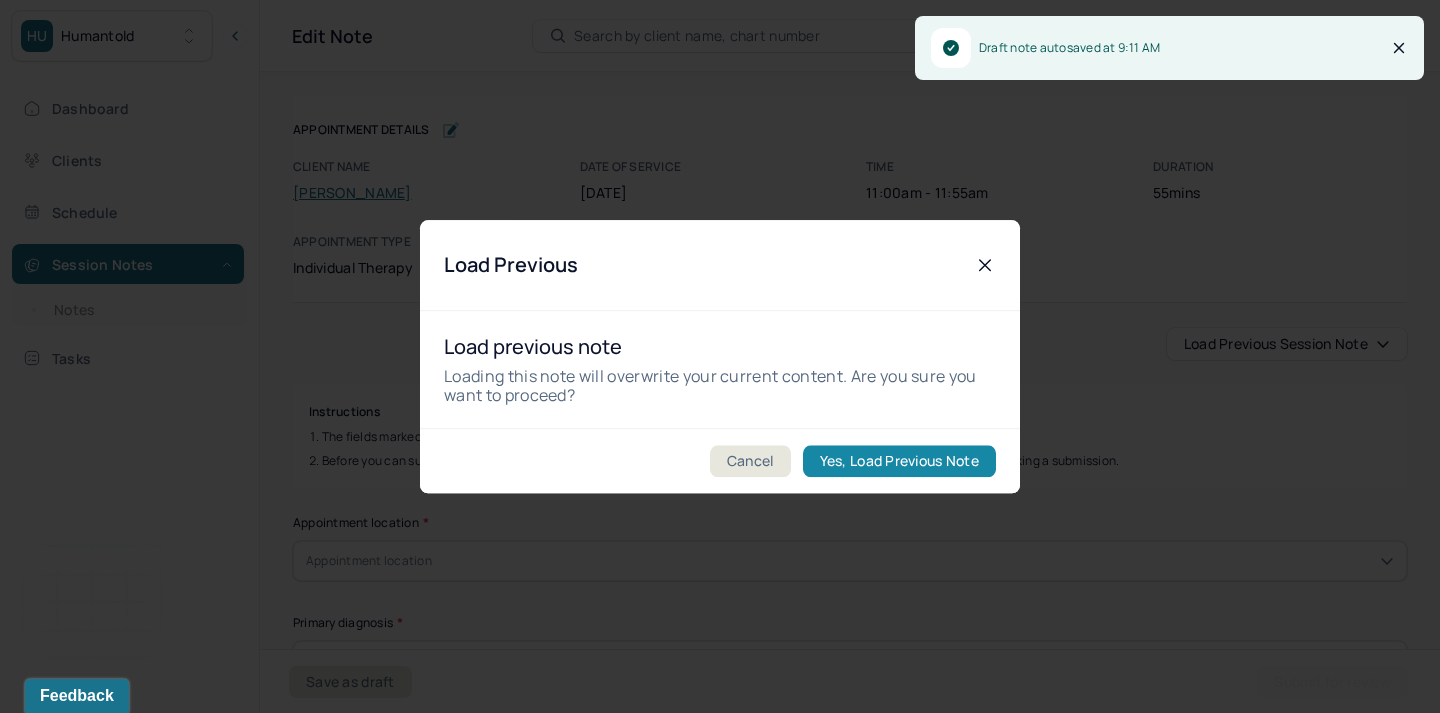 click on "Yes, Load Previous Note" at bounding box center [899, 461] 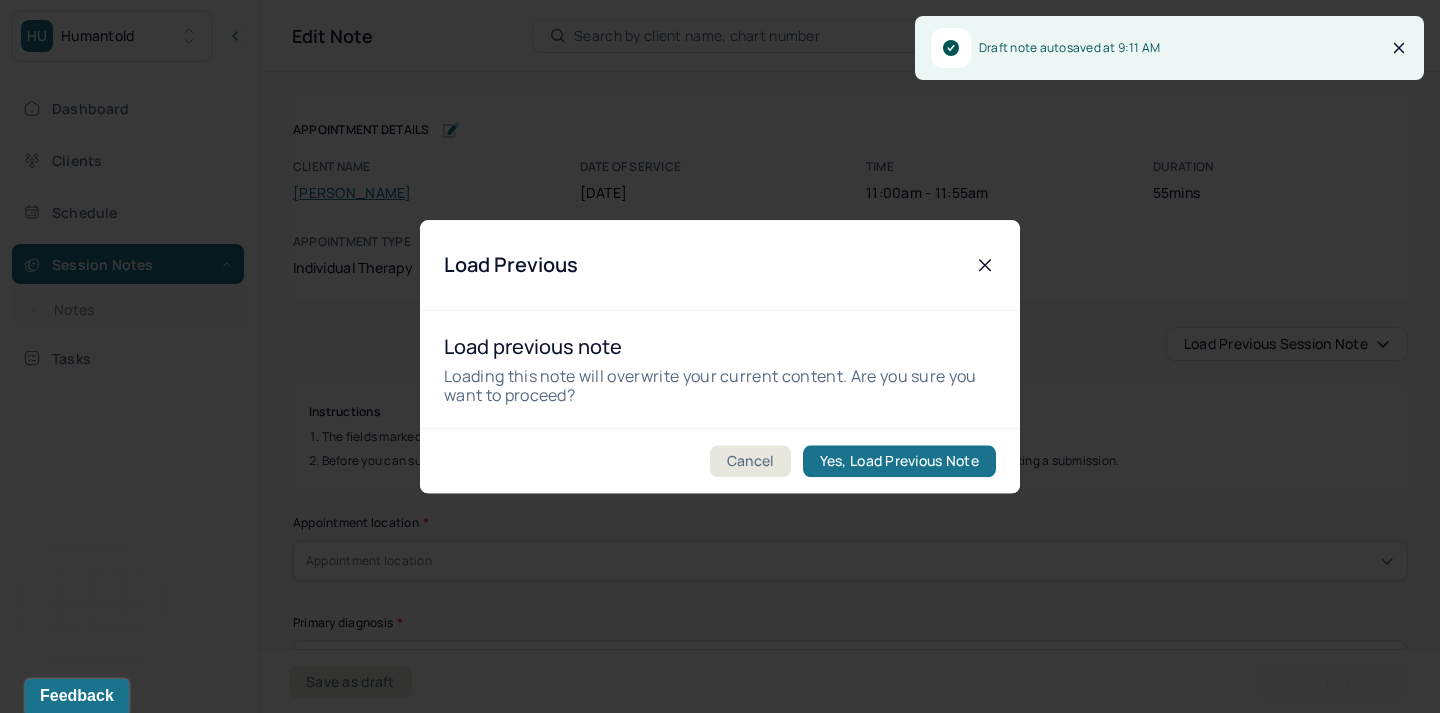 type on "conflicted/worry/anxiety" 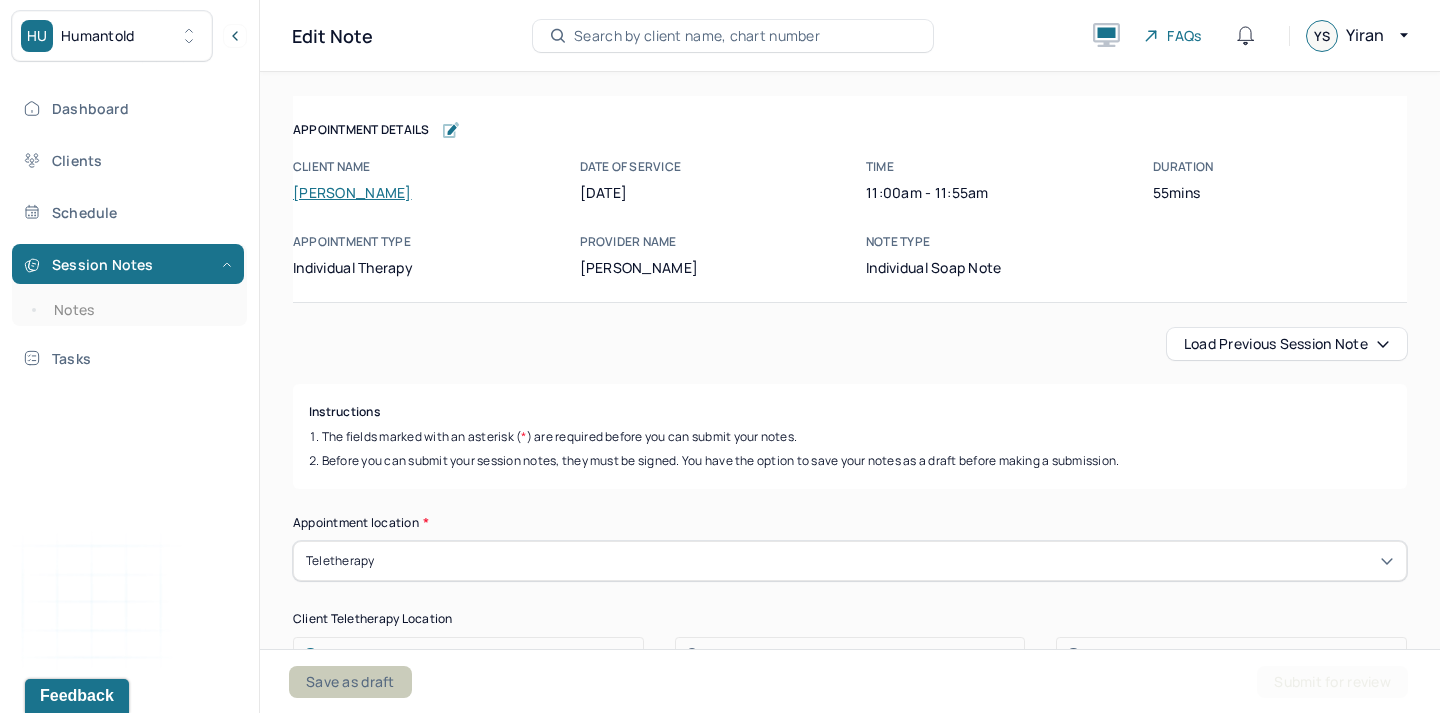 click on "Save as draft" at bounding box center (350, 682) 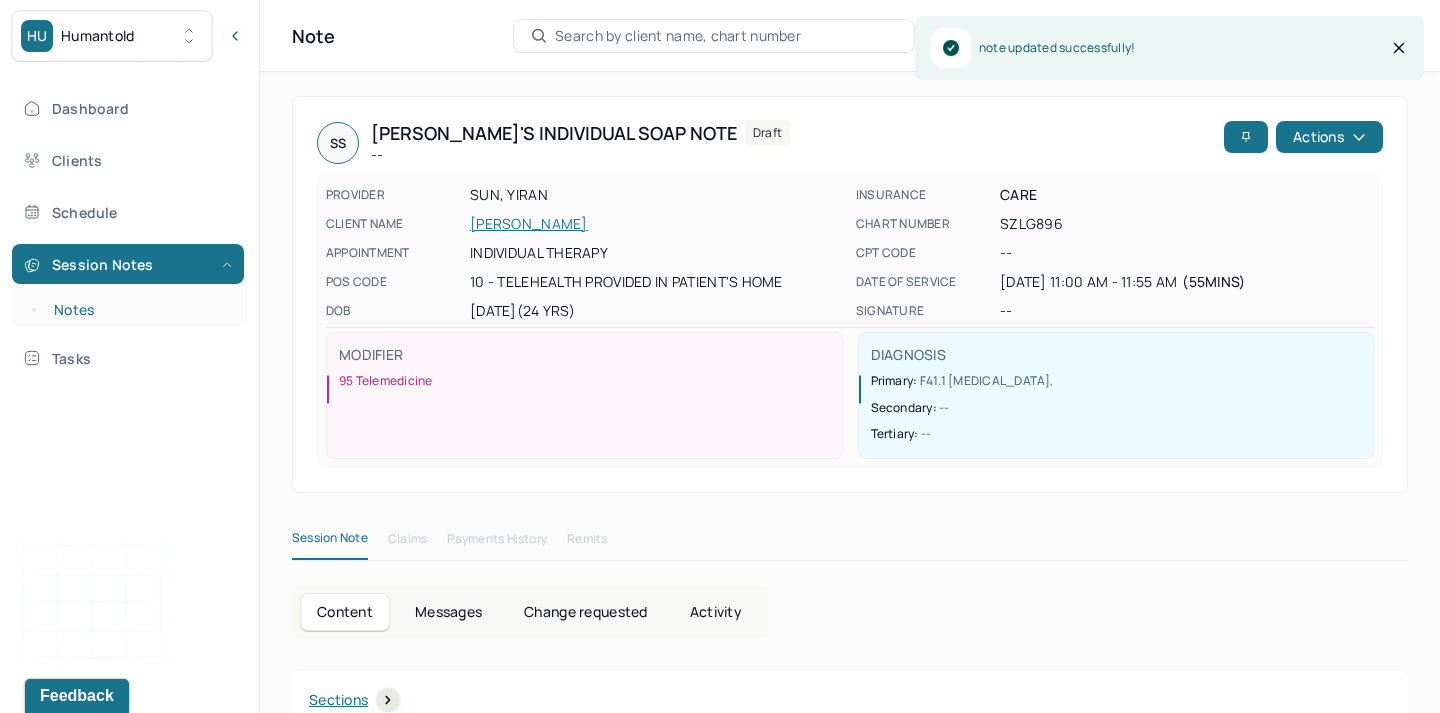 click on "Notes" at bounding box center [139, 310] 